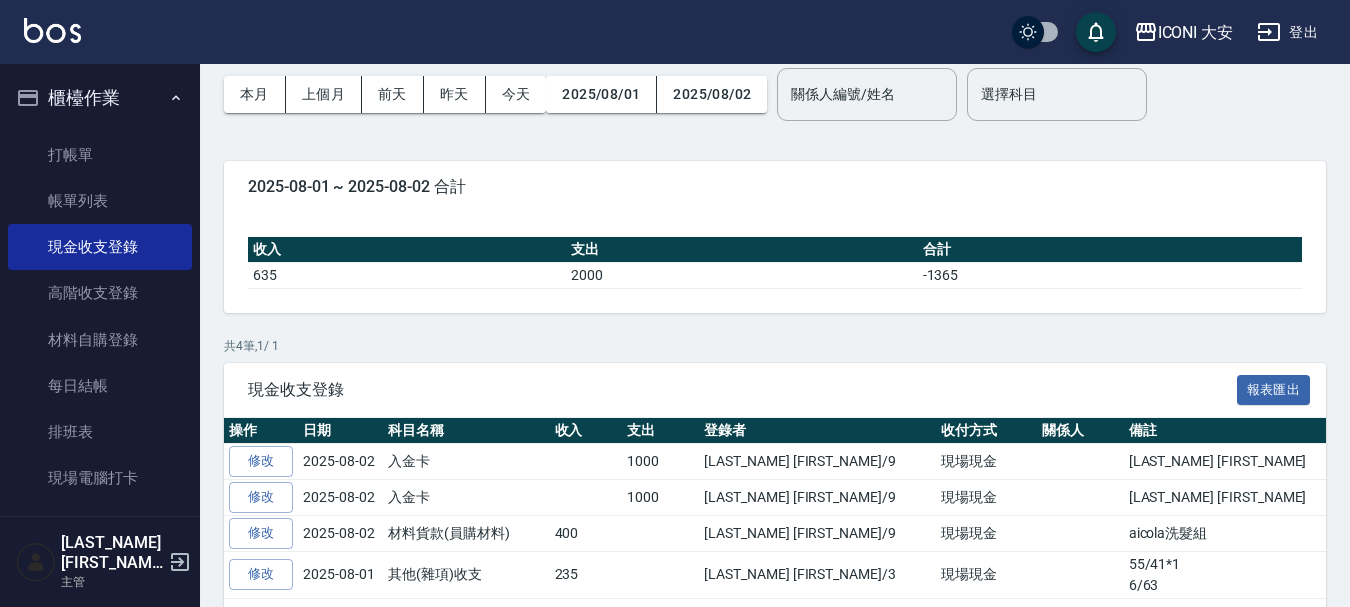 scroll, scrollTop: 155, scrollLeft: 0, axis: vertical 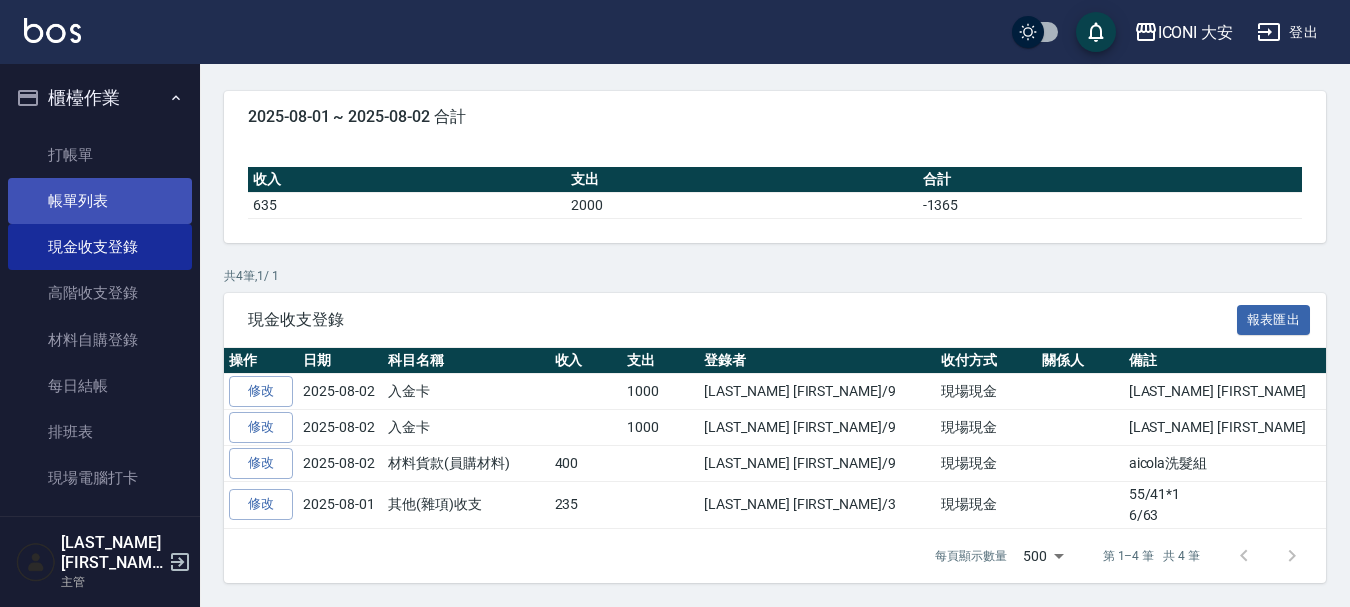 click on "帳單列表" at bounding box center (100, 201) 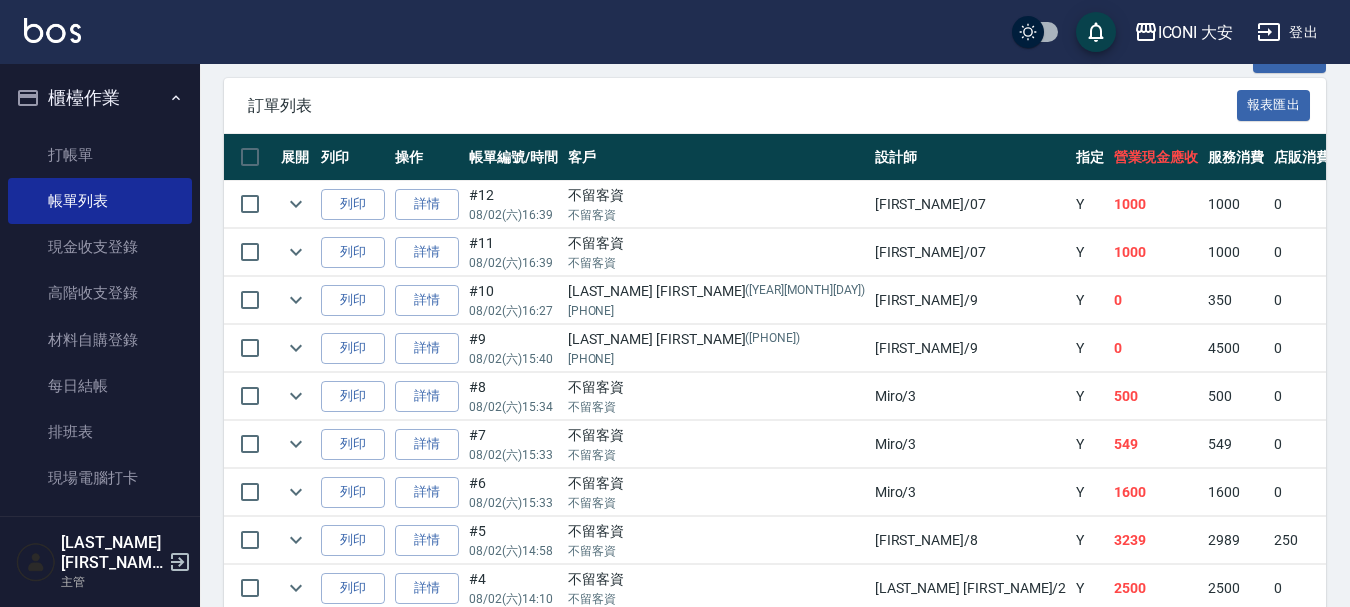 scroll, scrollTop: 500, scrollLeft: 0, axis: vertical 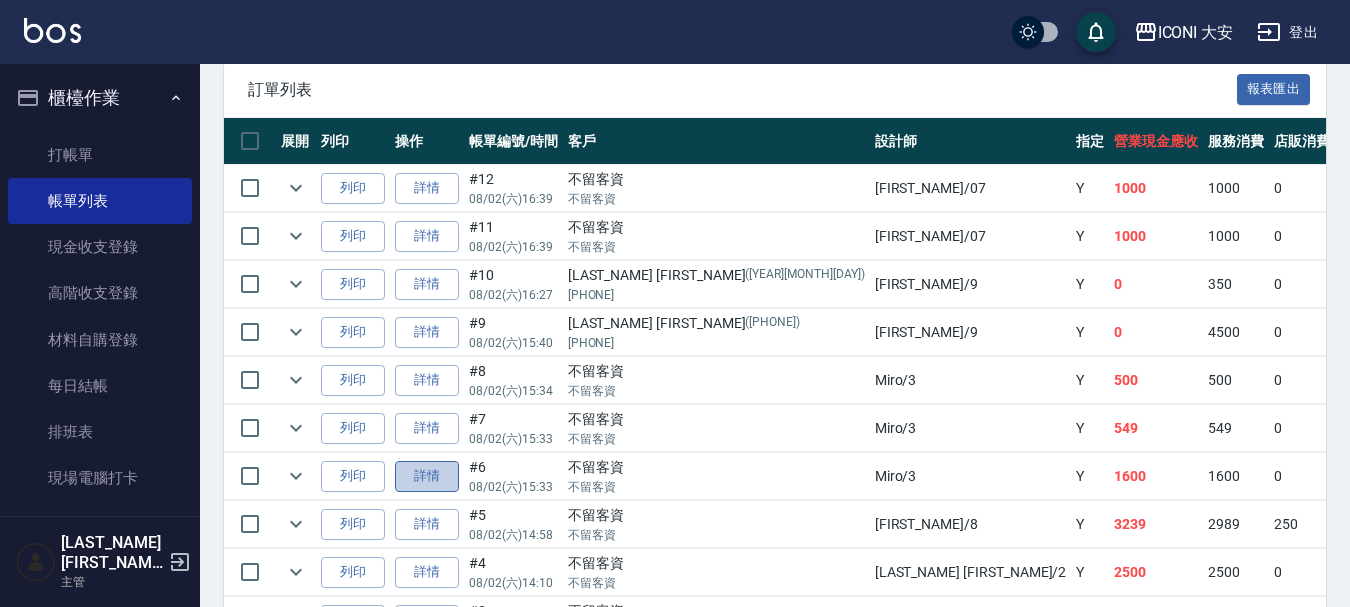 click on "詳情" at bounding box center (427, 476) 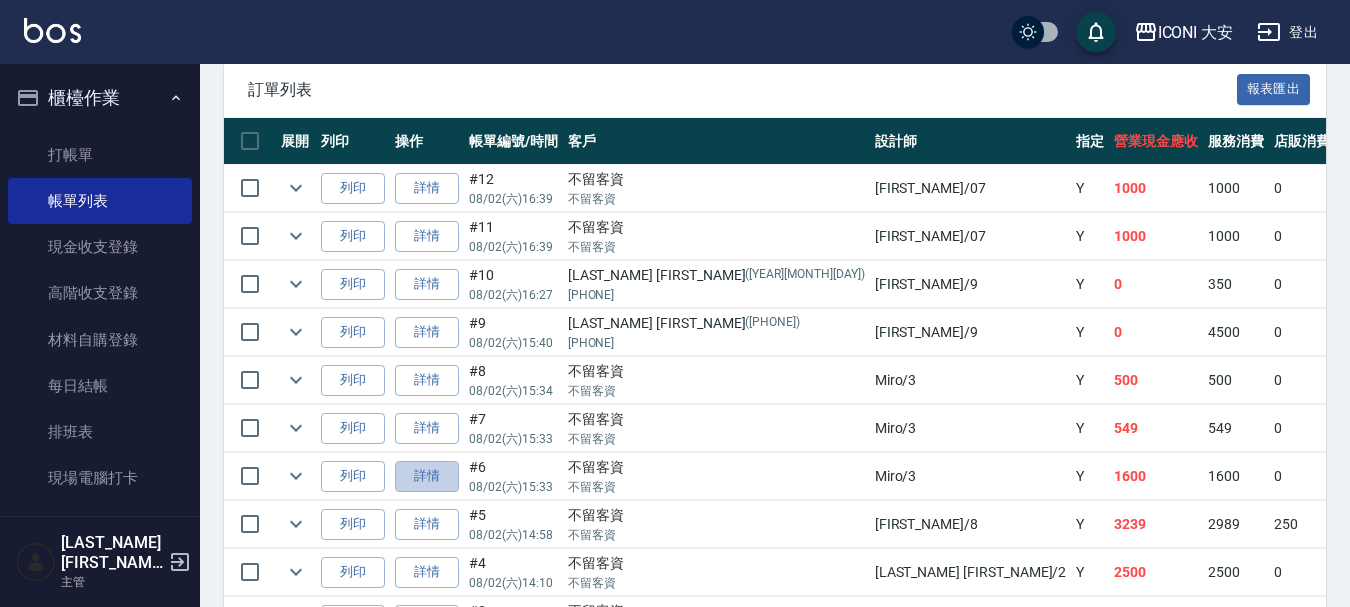 scroll, scrollTop: 0, scrollLeft: 0, axis: both 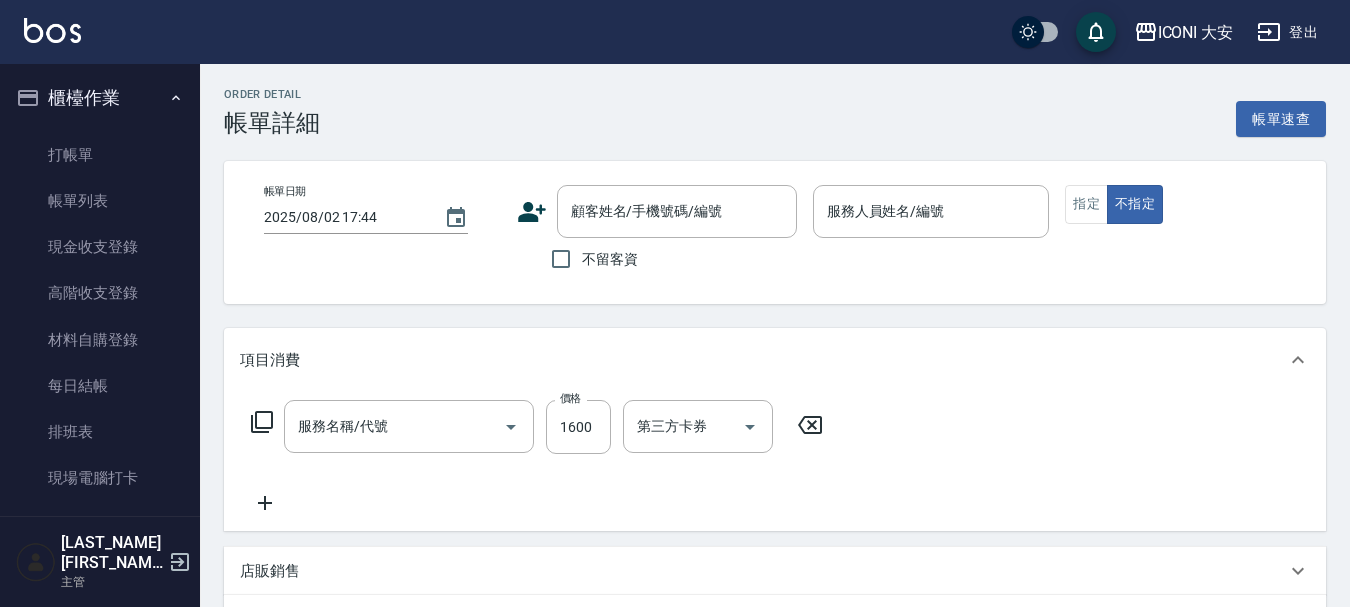 type on "[DATE] [TIME]" 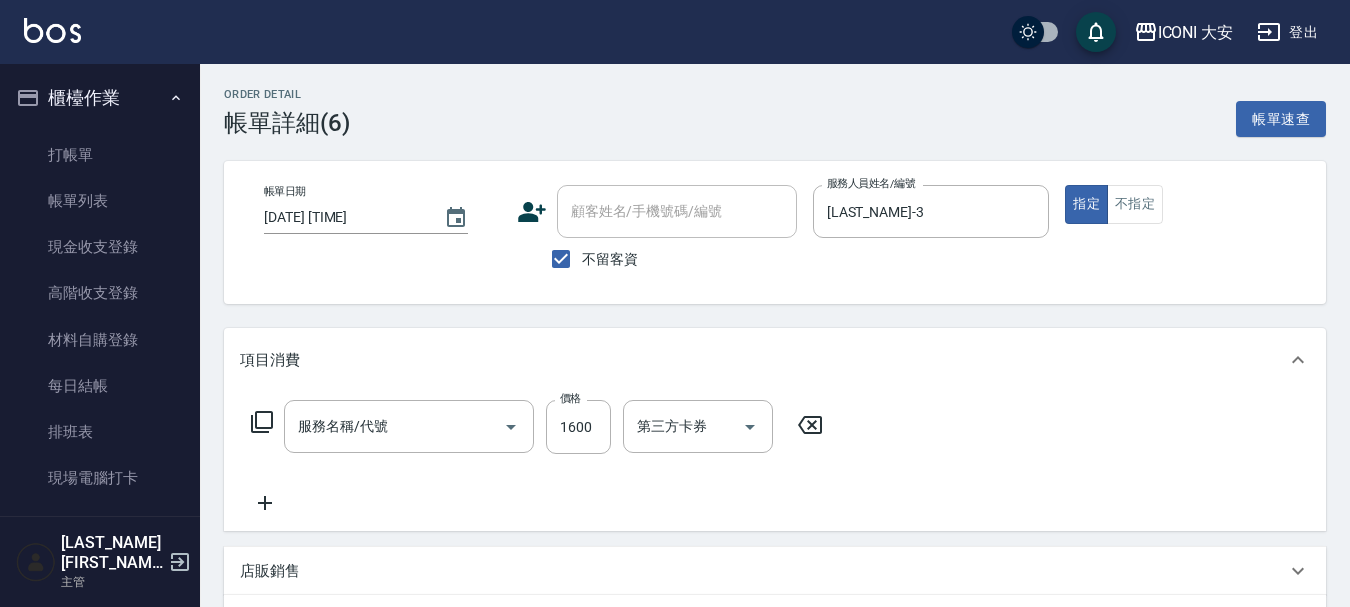 type on "染髮(N301)" 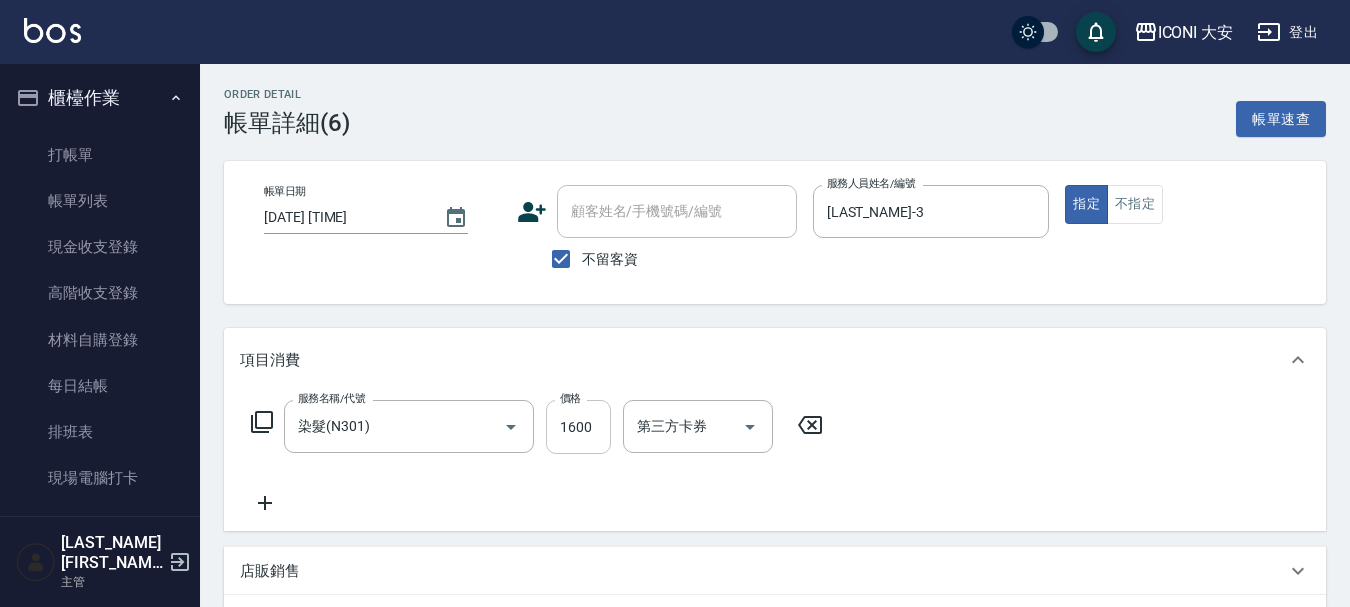 click on "1600" at bounding box center [578, 427] 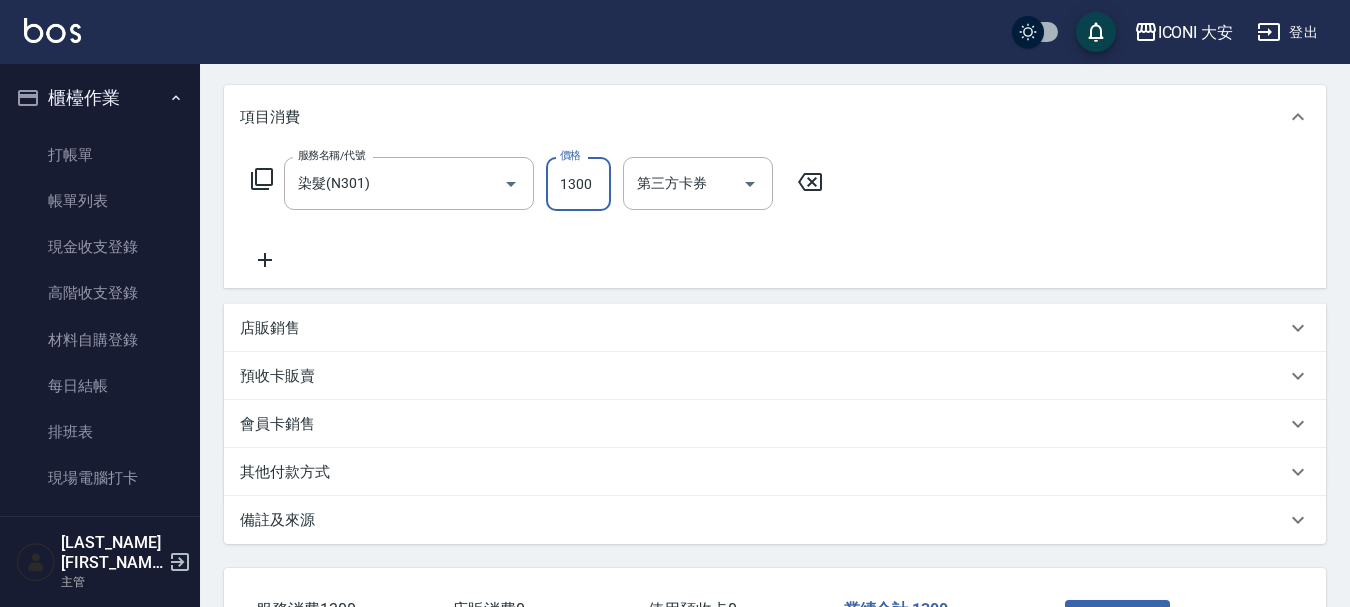 scroll, scrollTop: 300, scrollLeft: 0, axis: vertical 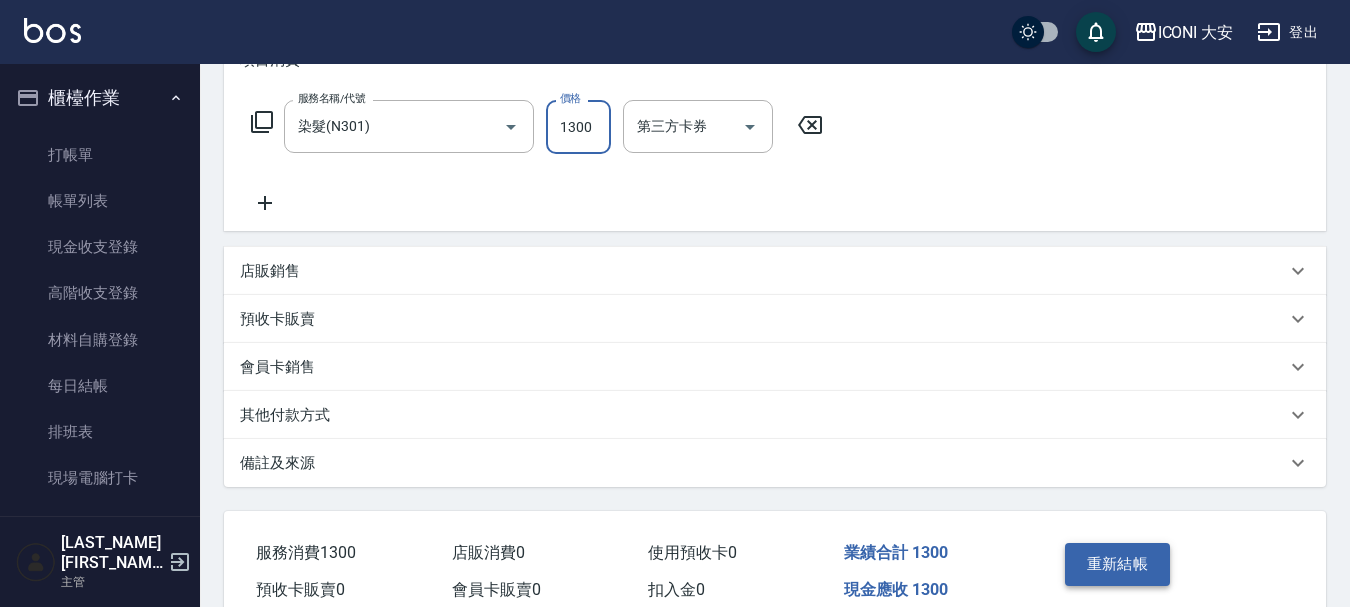 type on "1300" 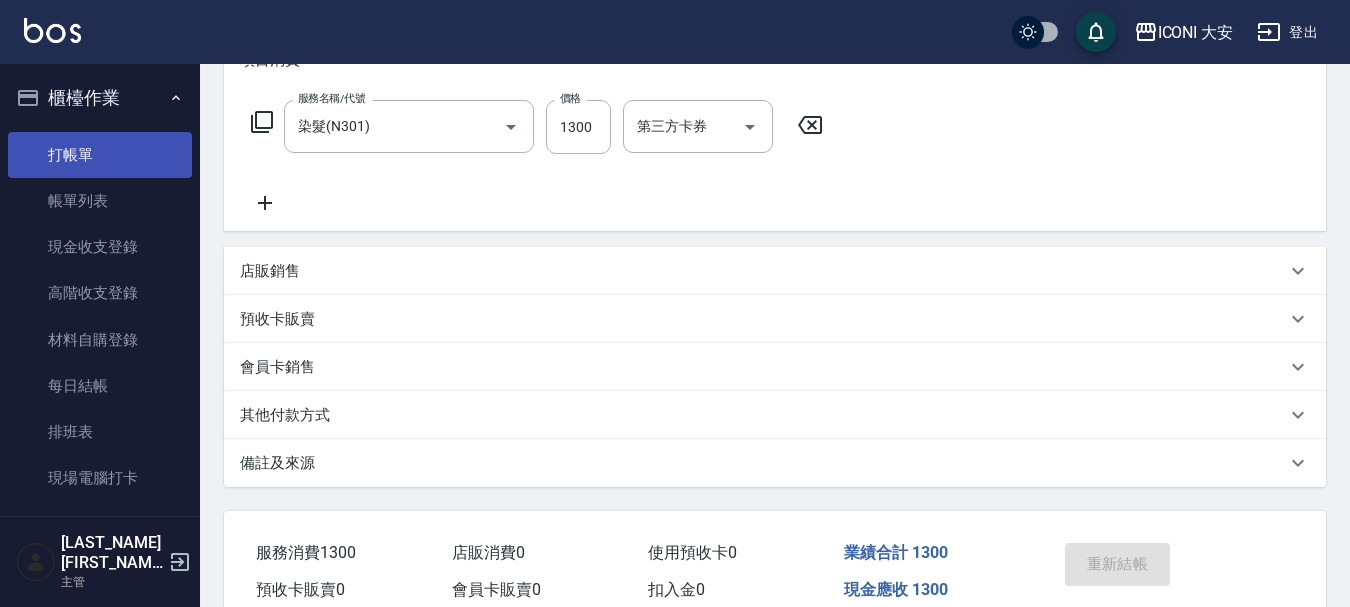 scroll, scrollTop: 0, scrollLeft: 0, axis: both 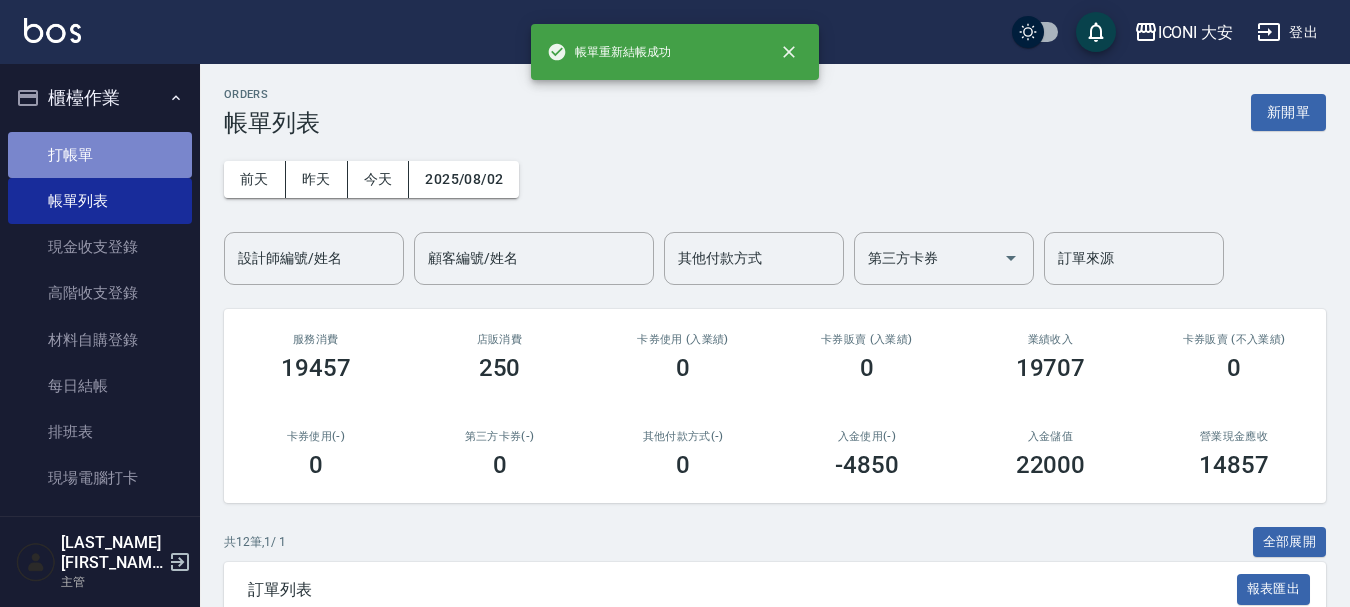 click on "打帳單" at bounding box center (100, 155) 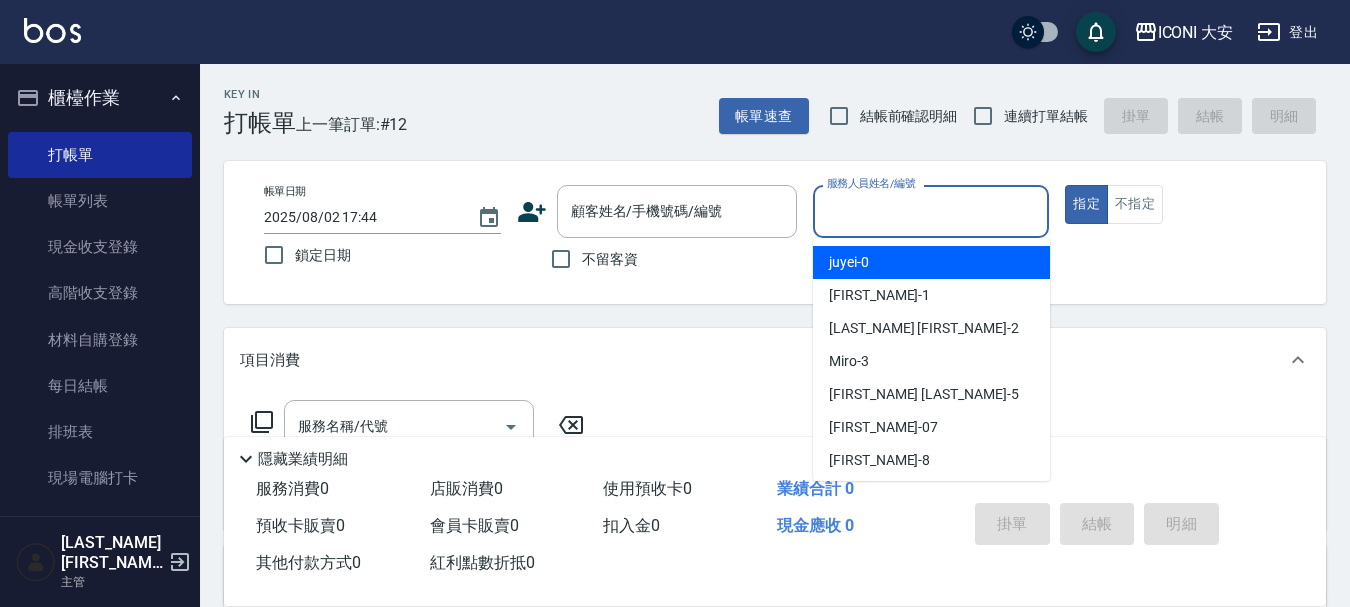 click on "服務人員姓名/編號" at bounding box center [931, 211] 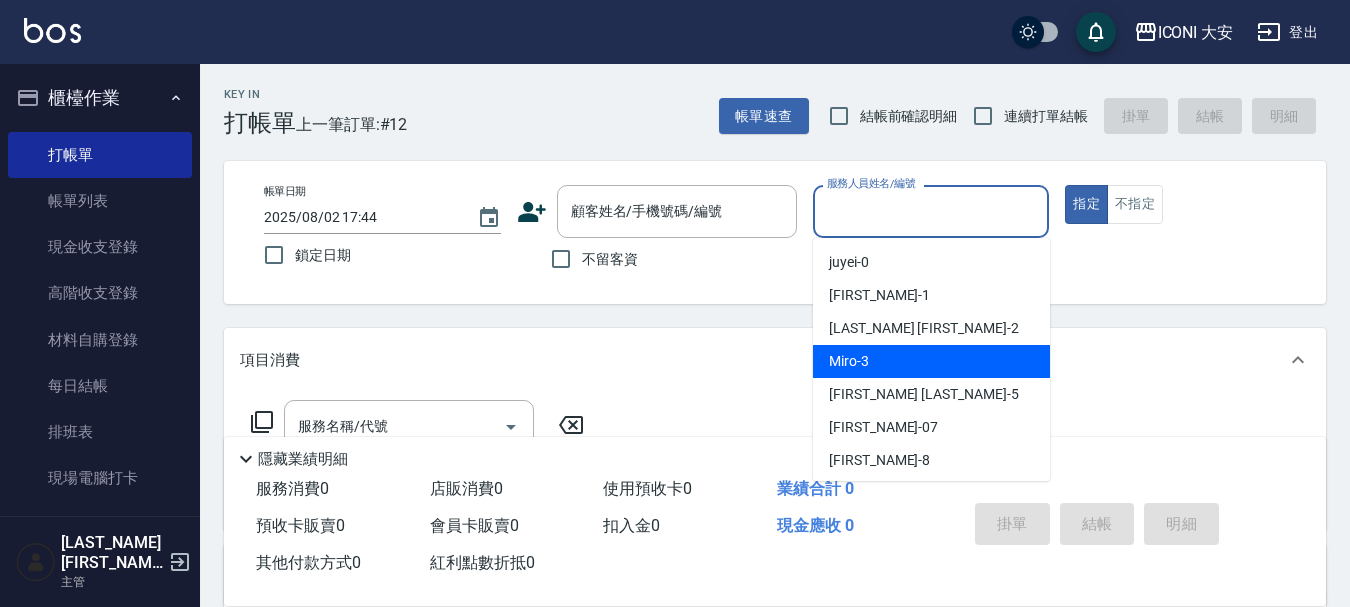 click on "[LAST_NAME] -3" at bounding box center [931, 361] 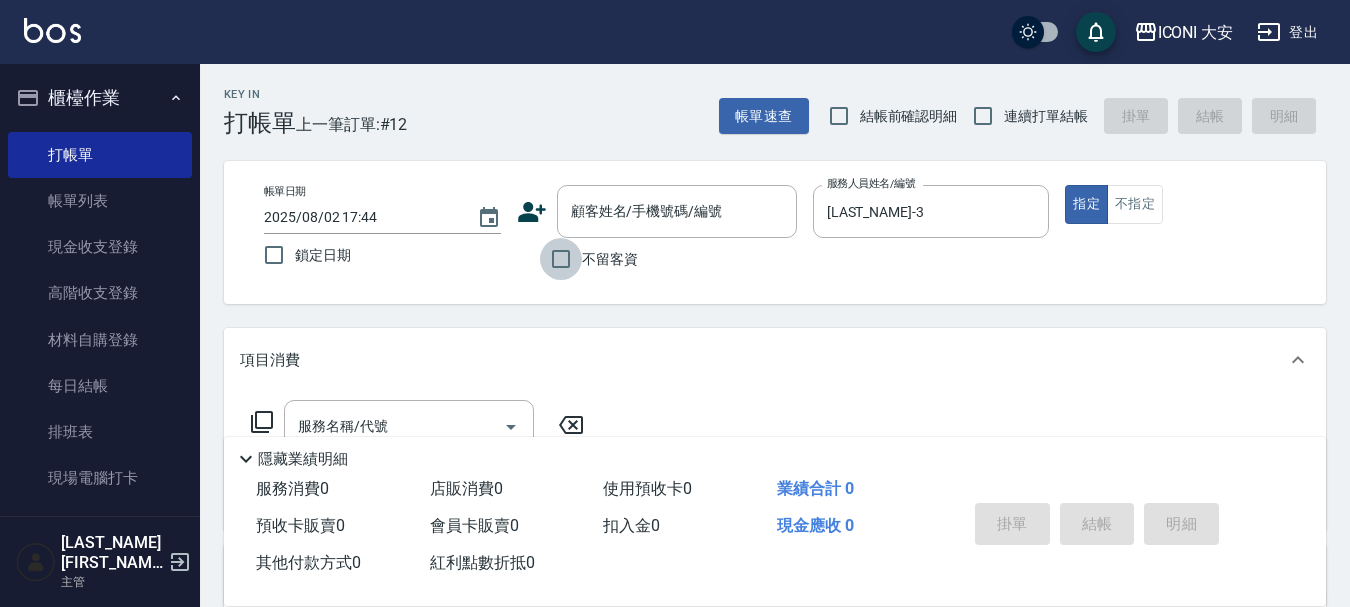 click on "不留客資" at bounding box center (561, 259) 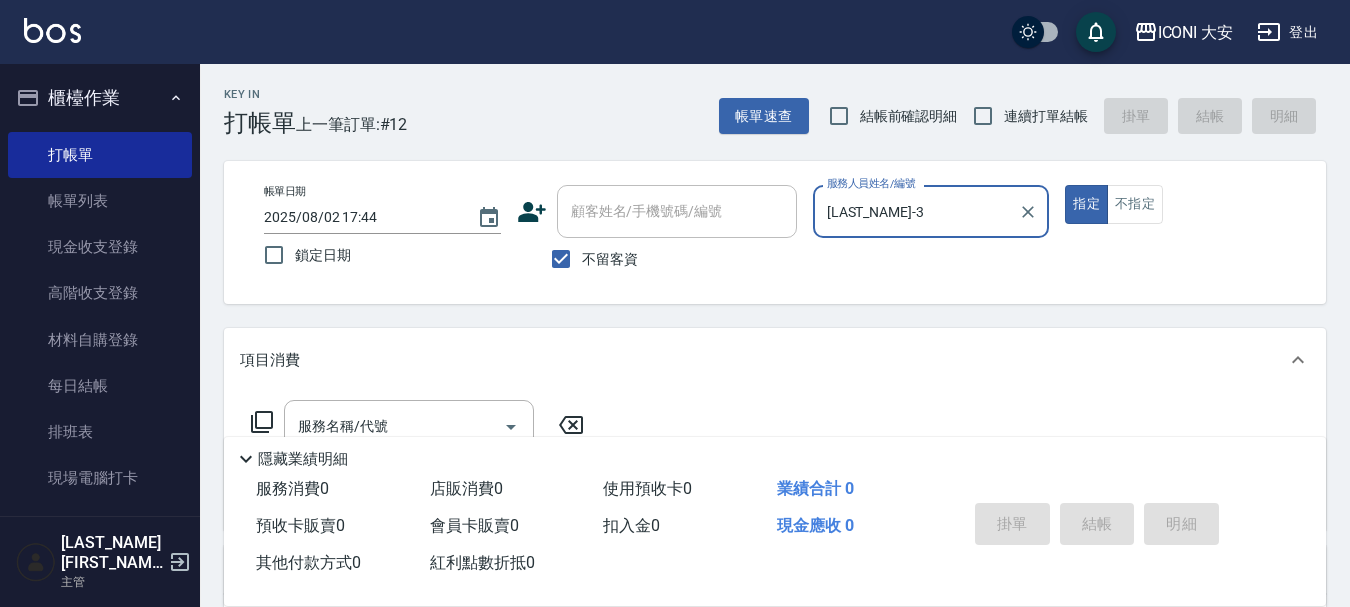 scroll, scrollTop: 100, scrollLeft: 0, axis: vertical 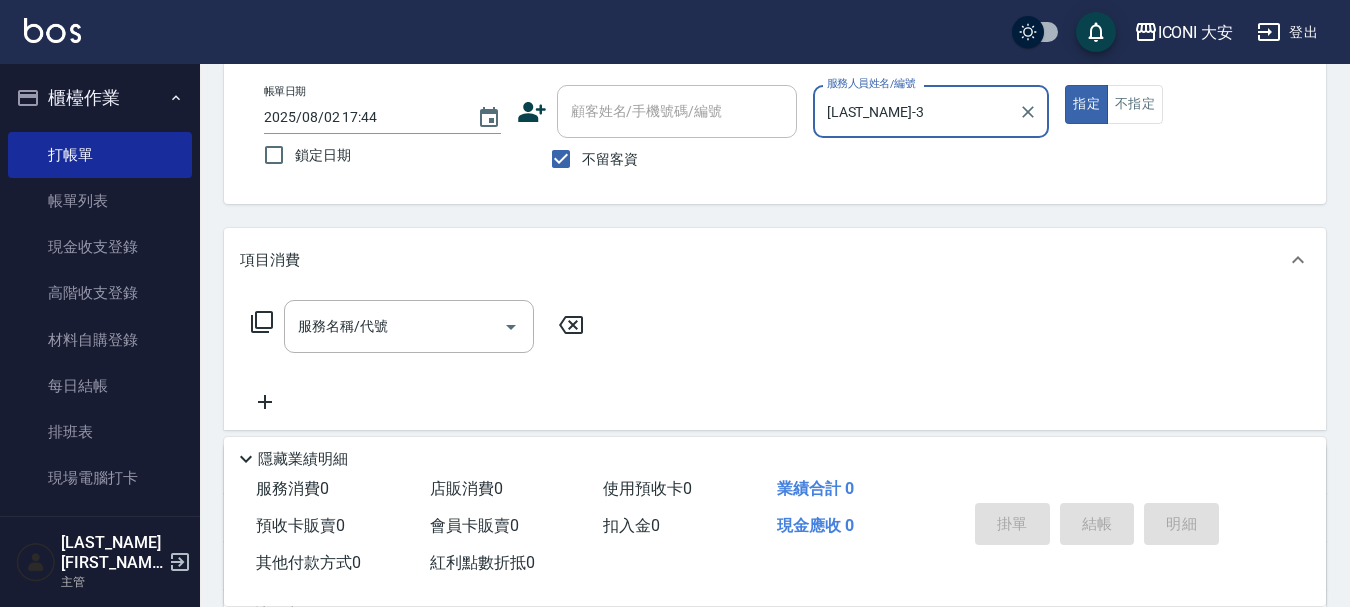 click 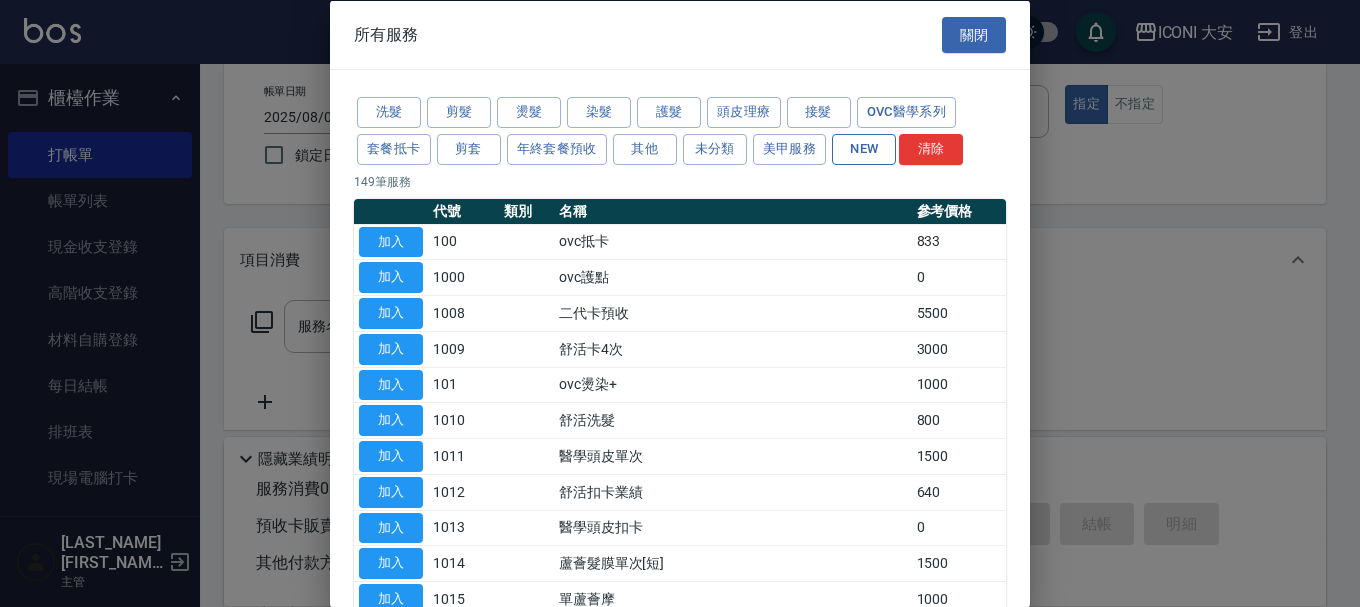 click on "NEW" at bounding box center (864, 148) 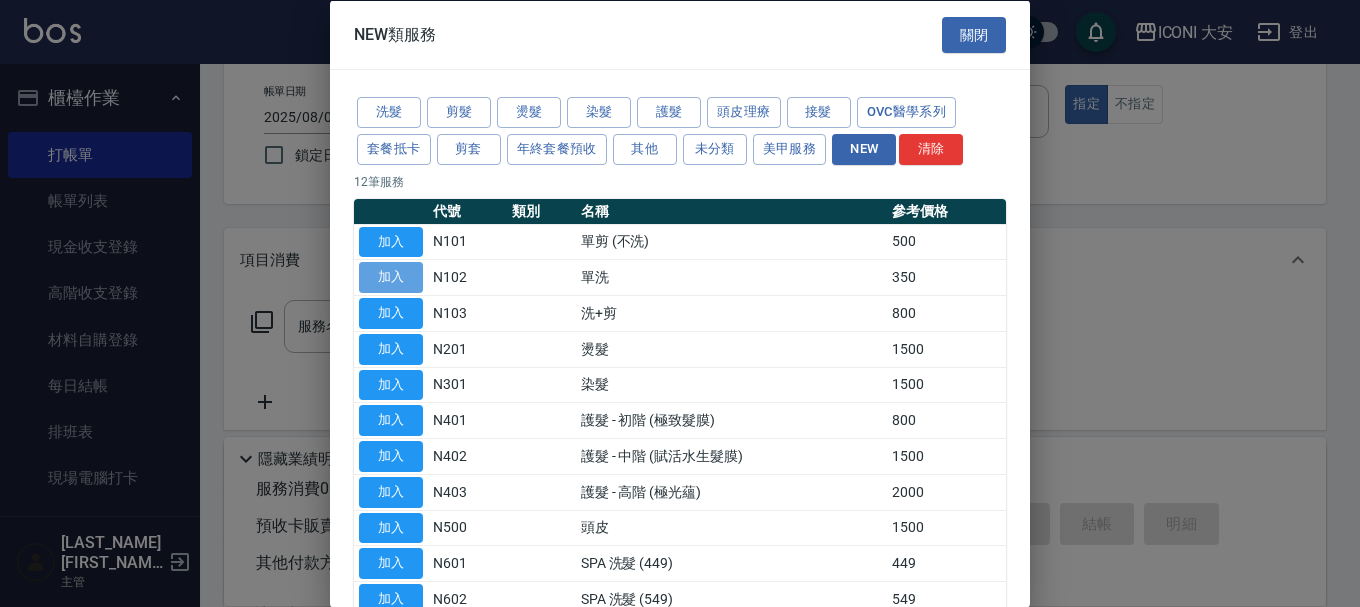 click on "加入" at bounding box center [391, 277] 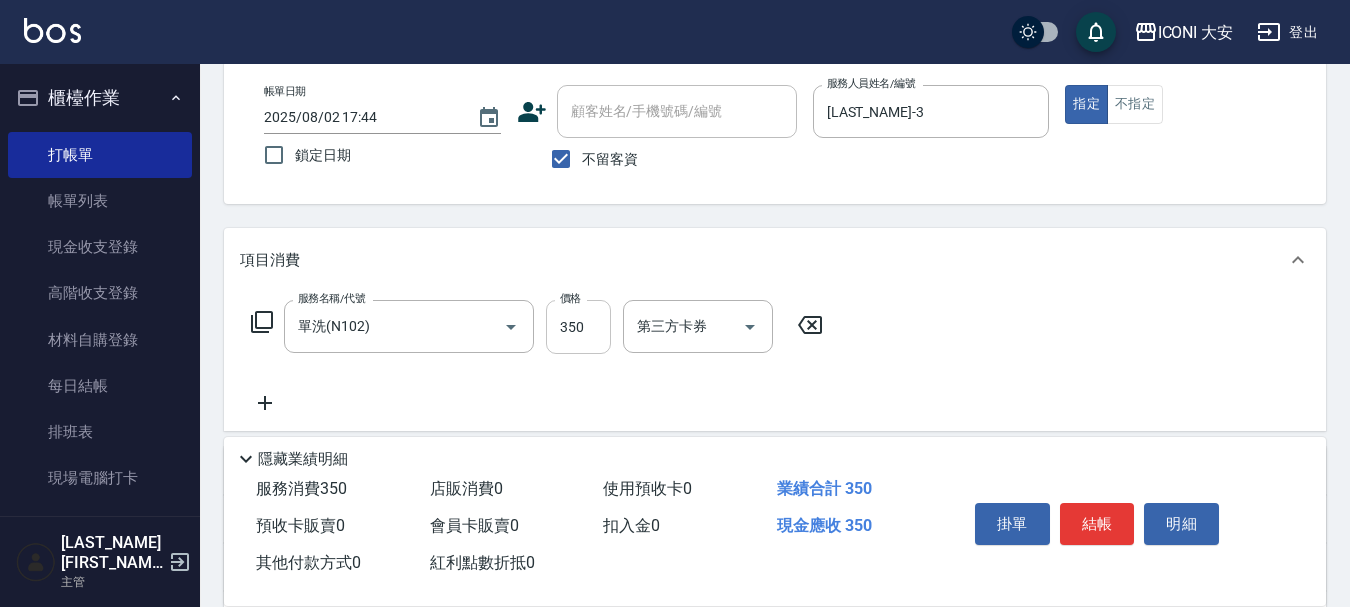 click on "350" at bounding box center [578, 327] 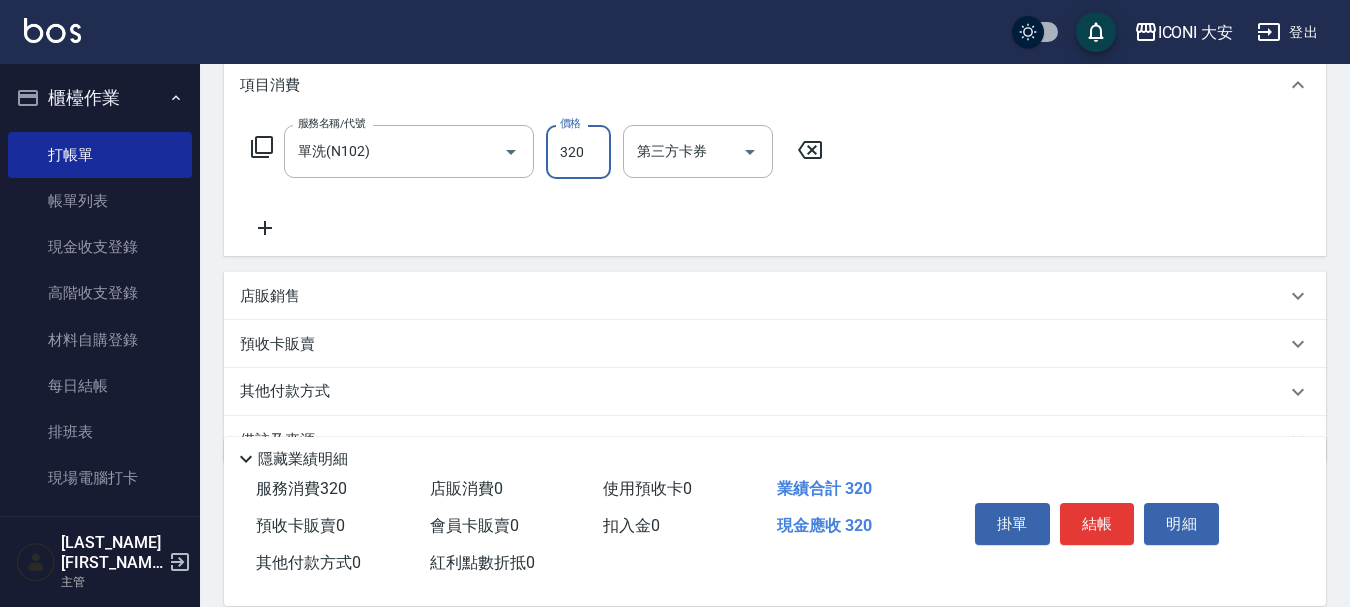 scroll, scrollTop: 300, scrollLeft: 0, axis: vertical 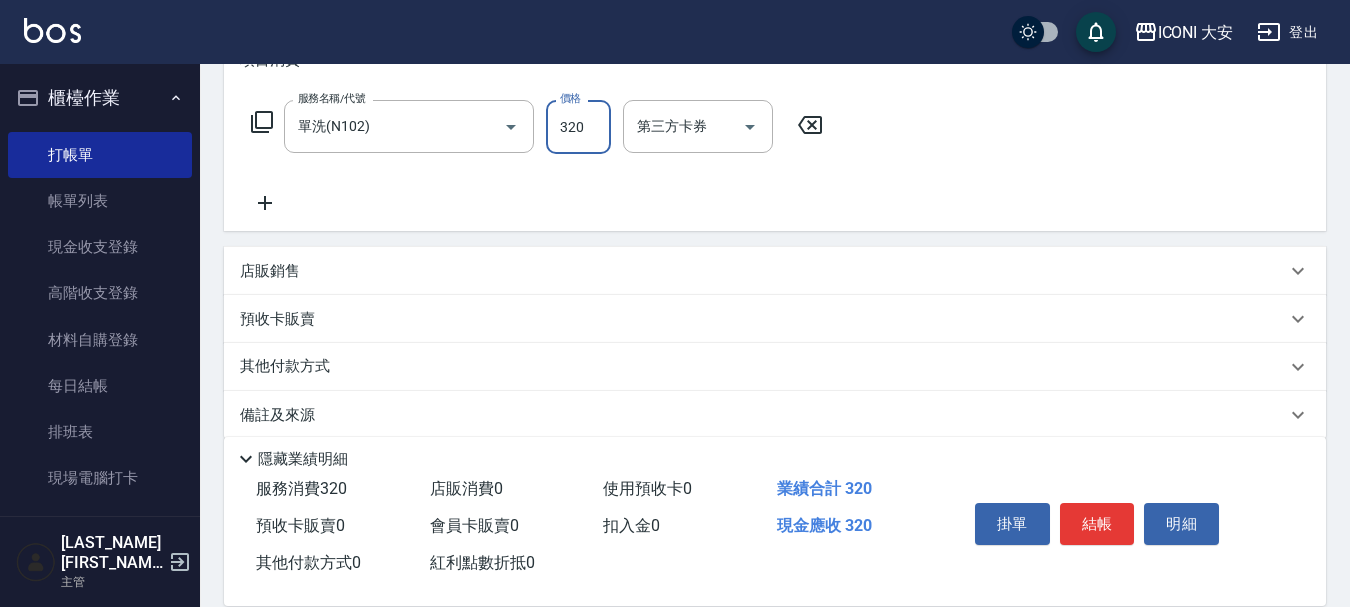 type on "320" 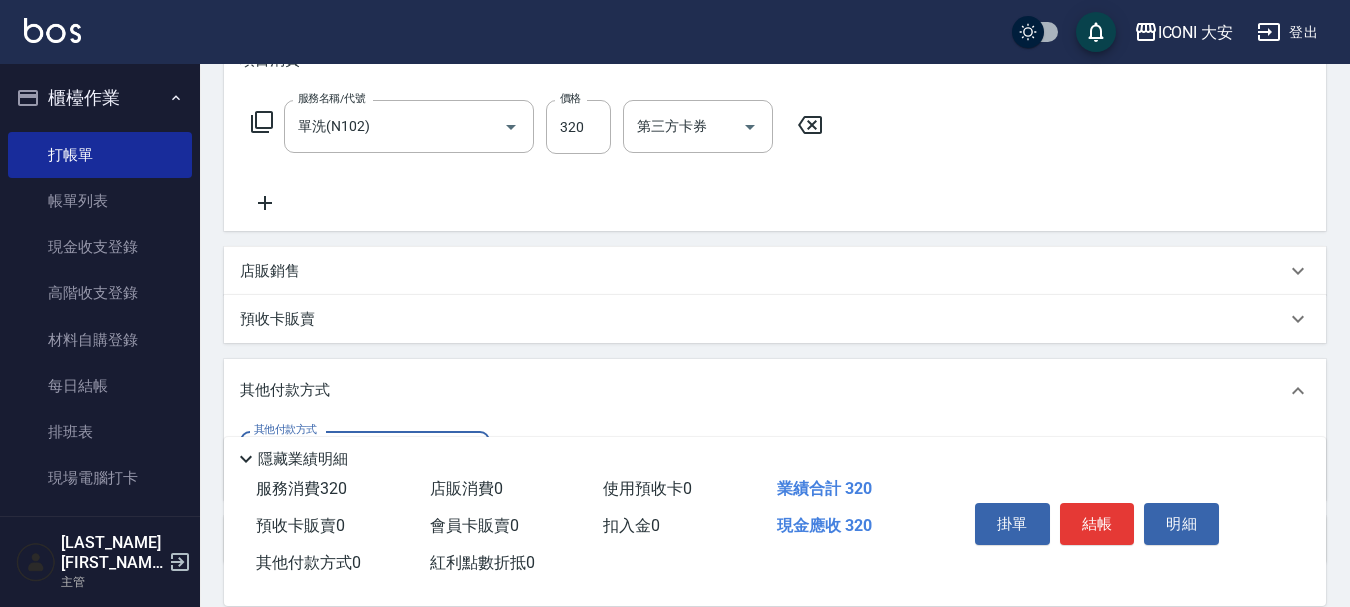 scroll, scrollTop: 0, scrollLeft: 0, axis: both 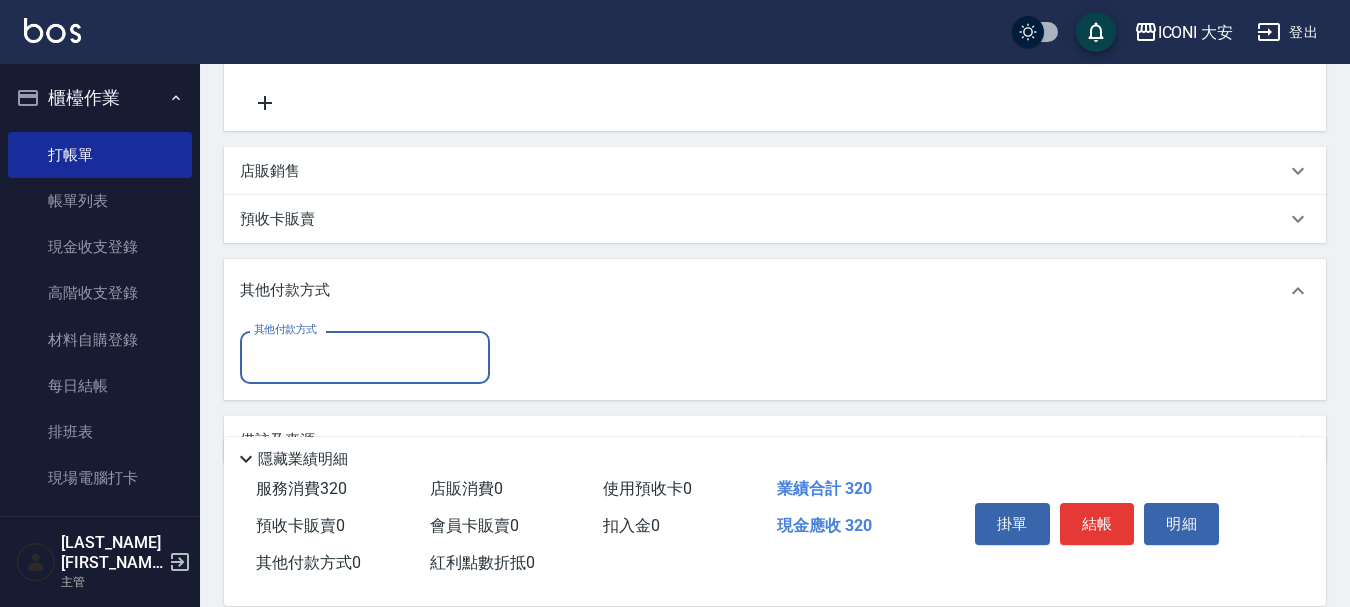 click on "其他付款方式" at bounding box center (365, 357) 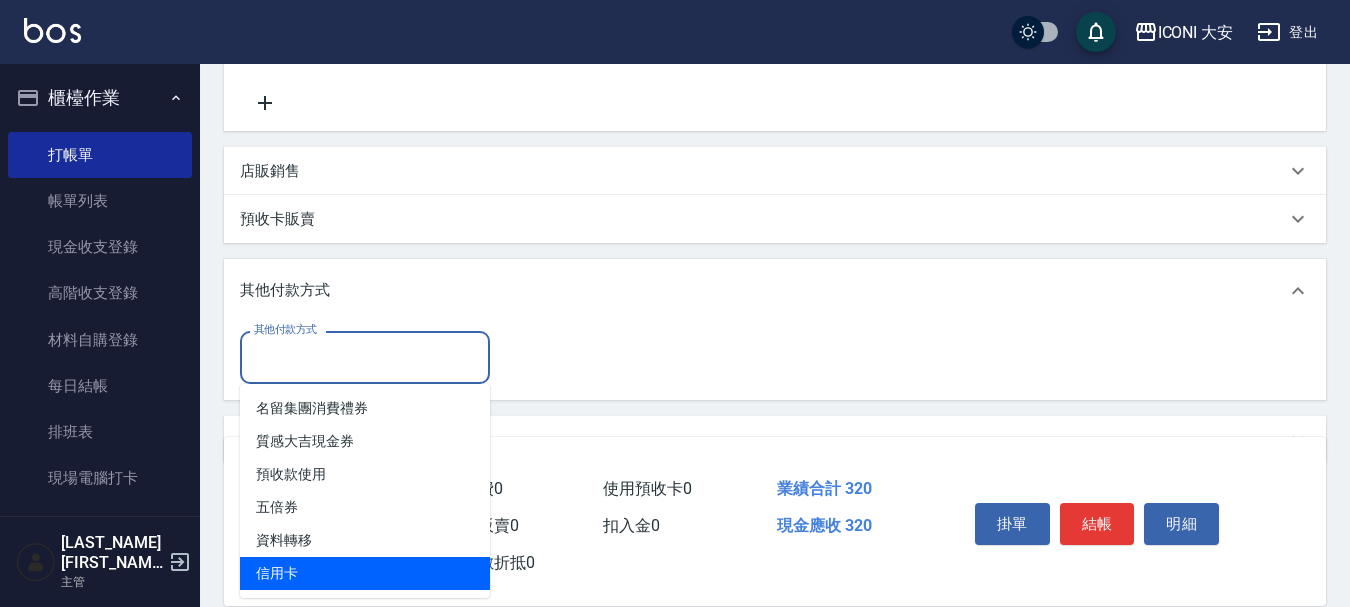 click on "信用卡" at bounding box center [365, 573] 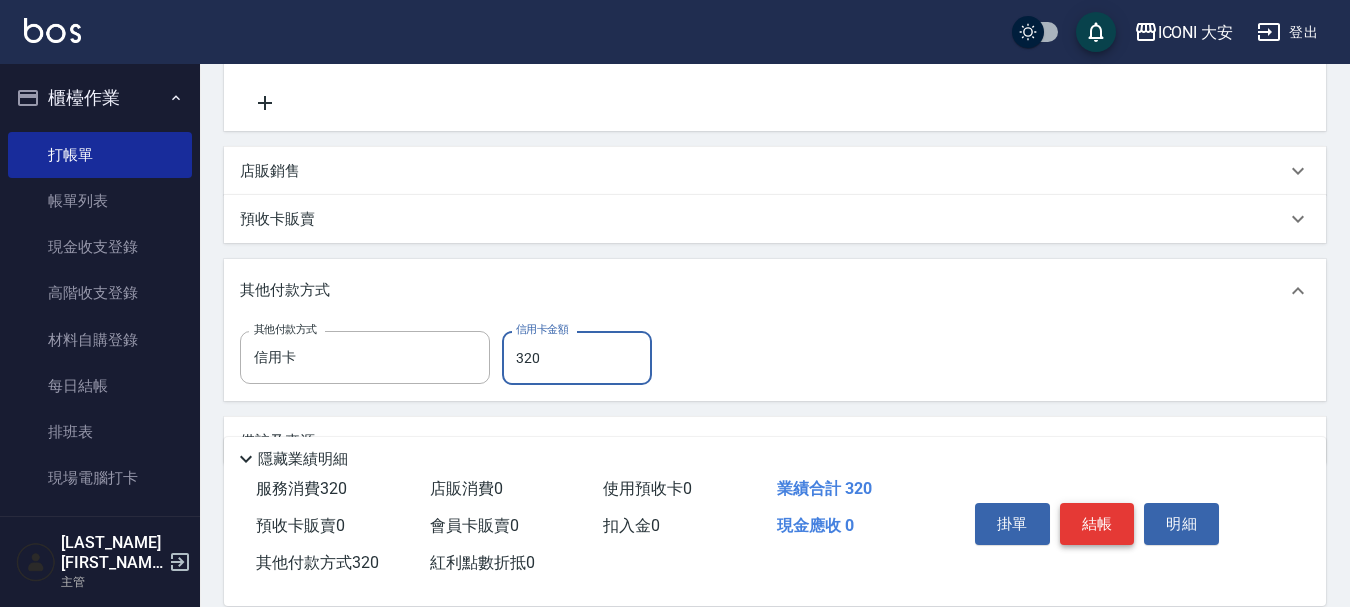 type on "320" 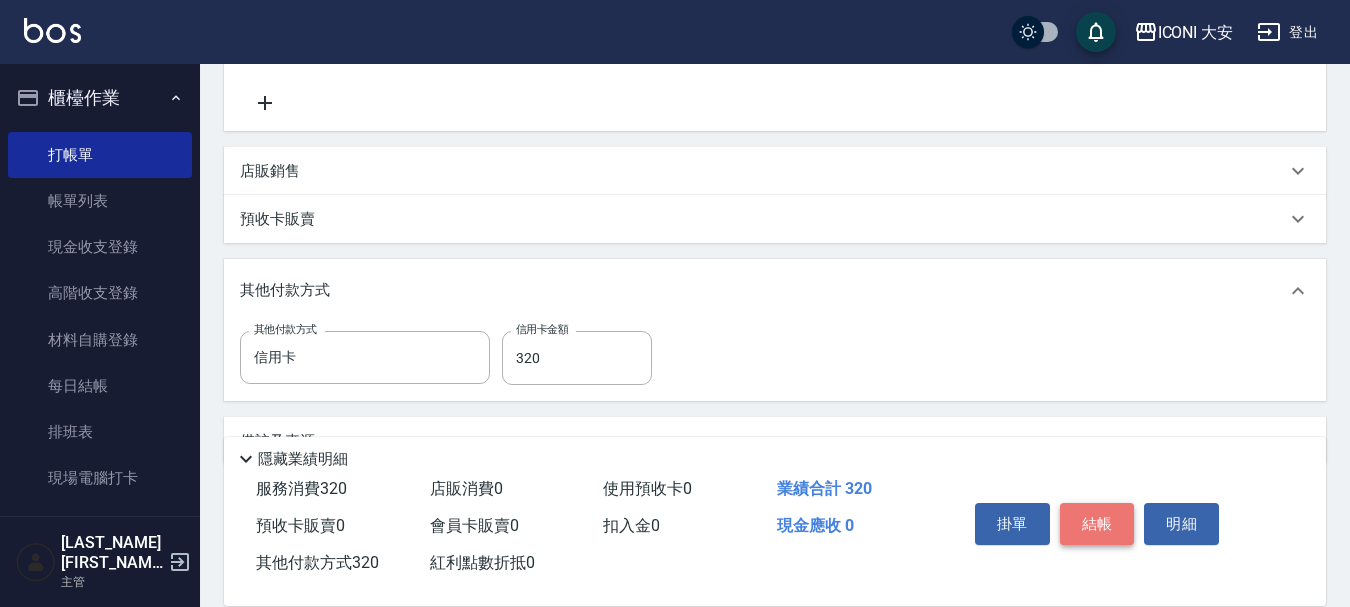 click on "結帳" at bounding box center [1097, 524] 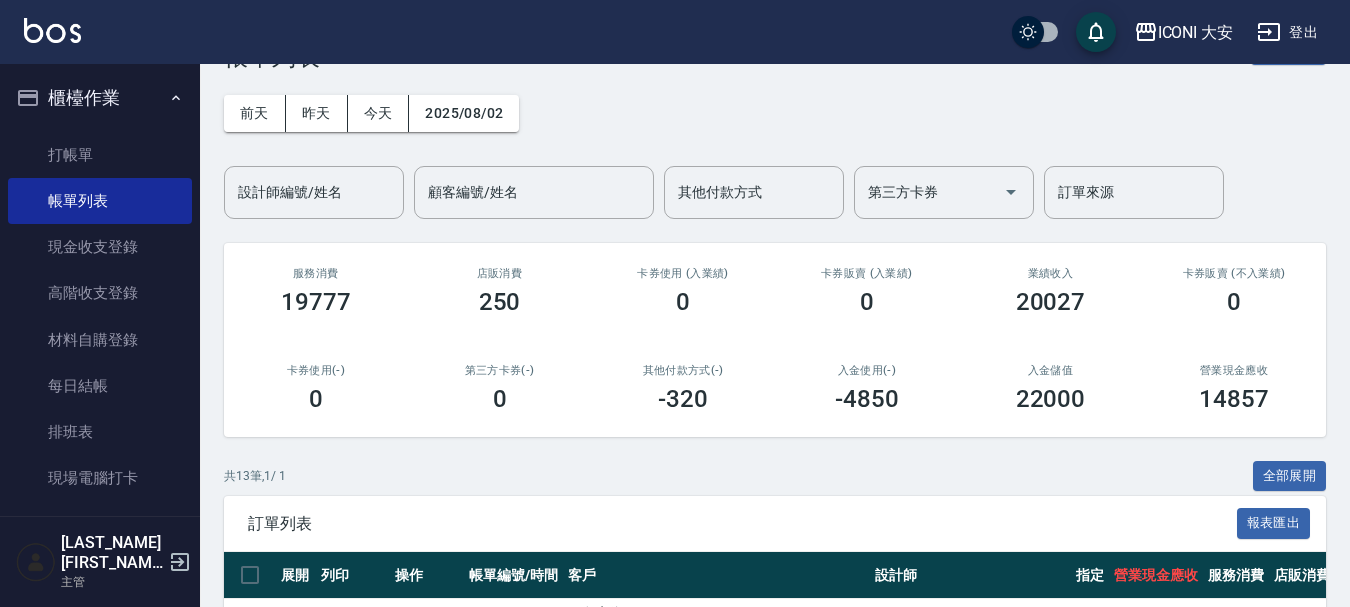 scroll, scrollTop: 100, scrollLeft: 0, axis: vertical 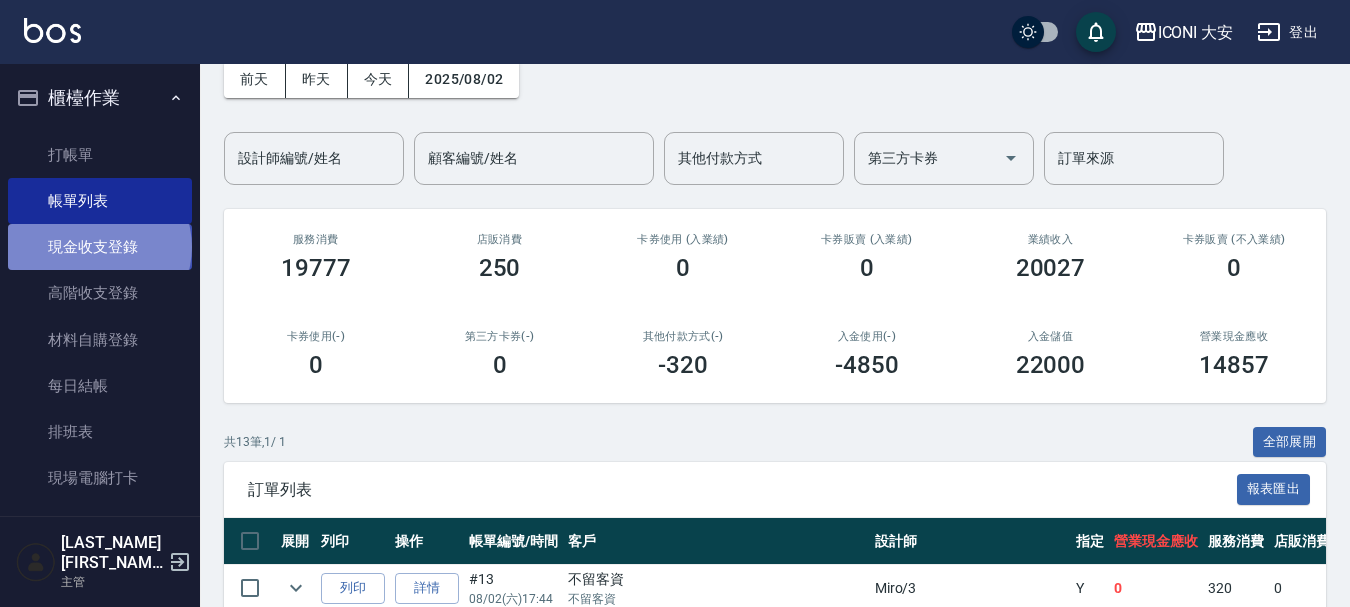 click on "現金收支登錄" at bounding box center [100, 247] 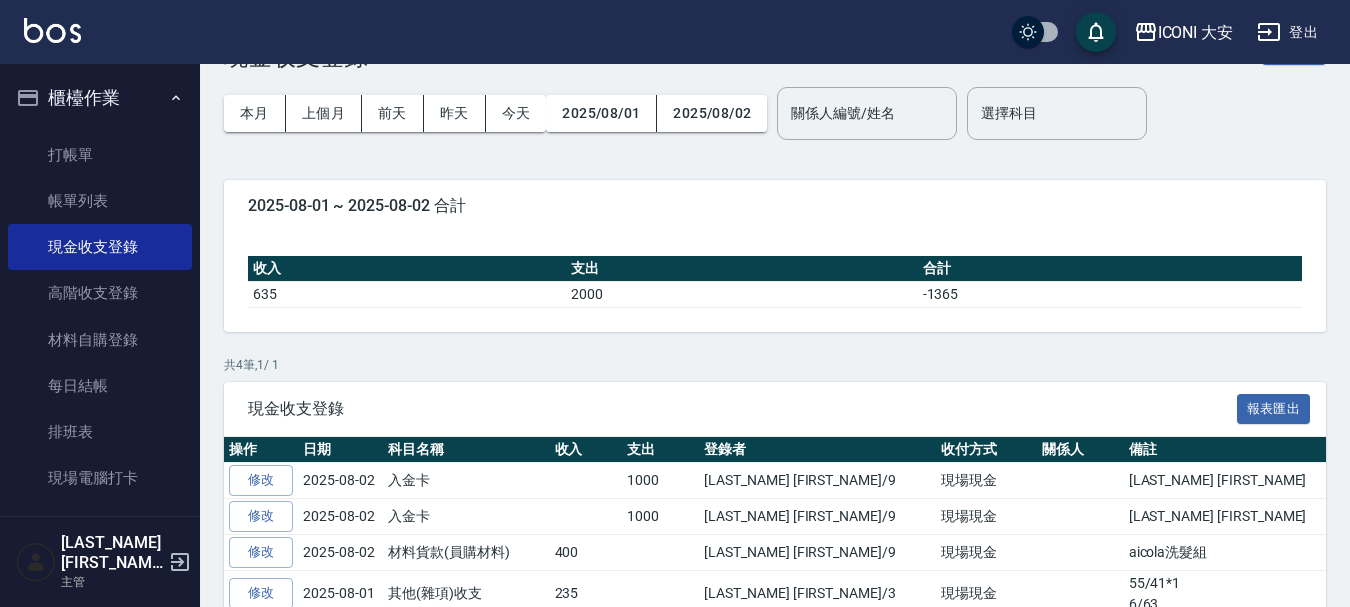 scroll, scrollTop: 155, scrollLeft: 0, axis: vertical 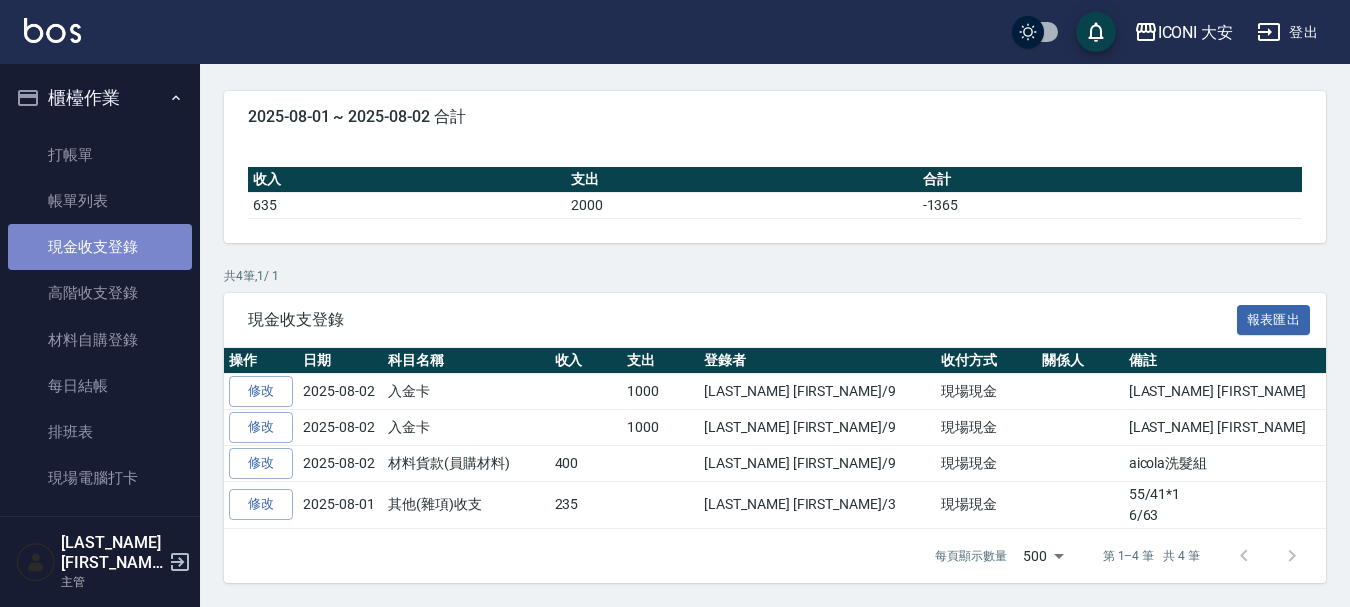click on "現金收支登錄" at bounding box center [100, 247] 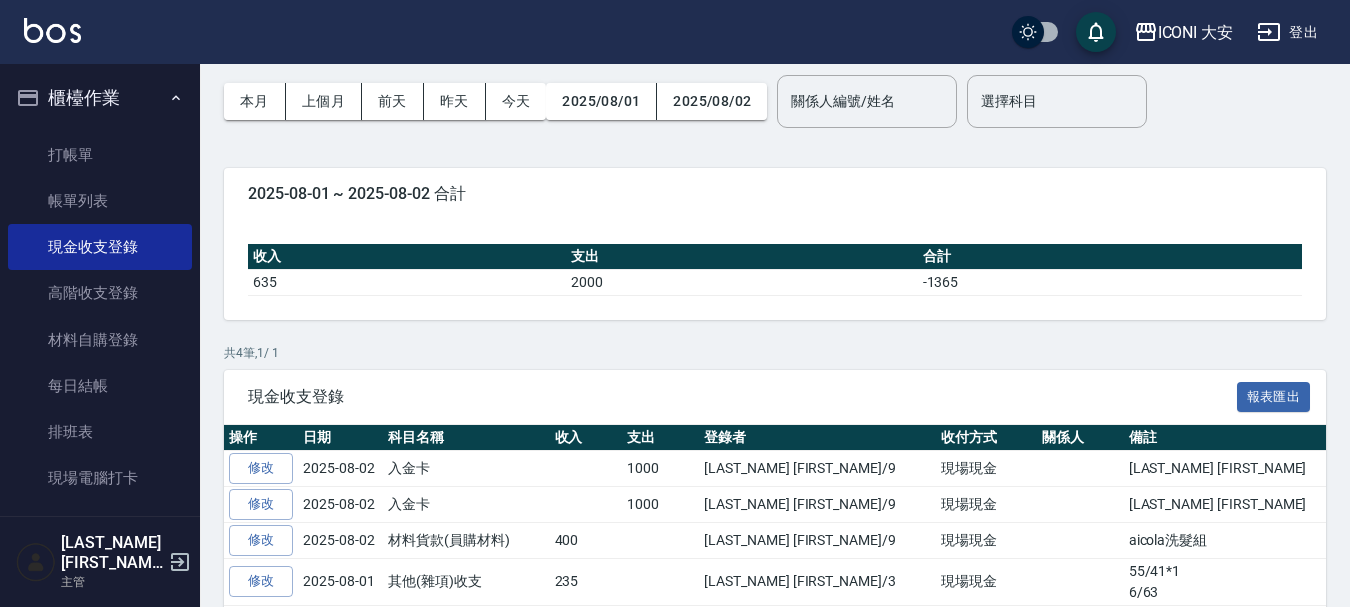 scroll, scrollTop: 0, scrollLeft: 0, axis: both 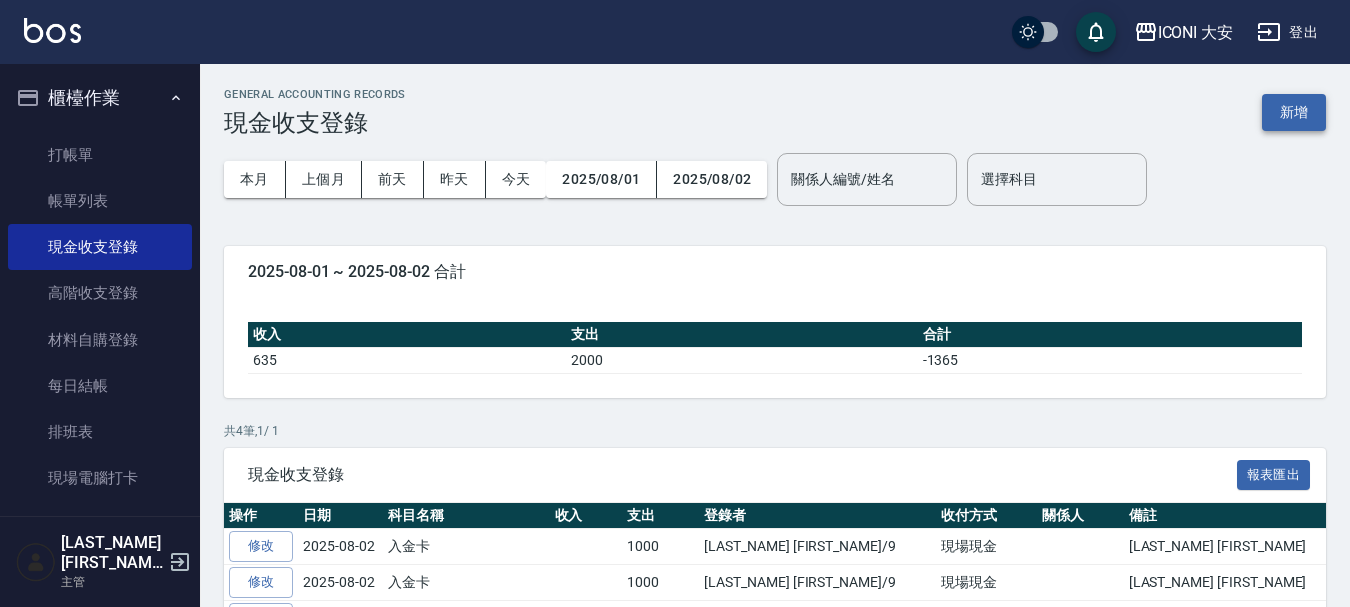 click on "新增" at bounding box center [1294, 112] 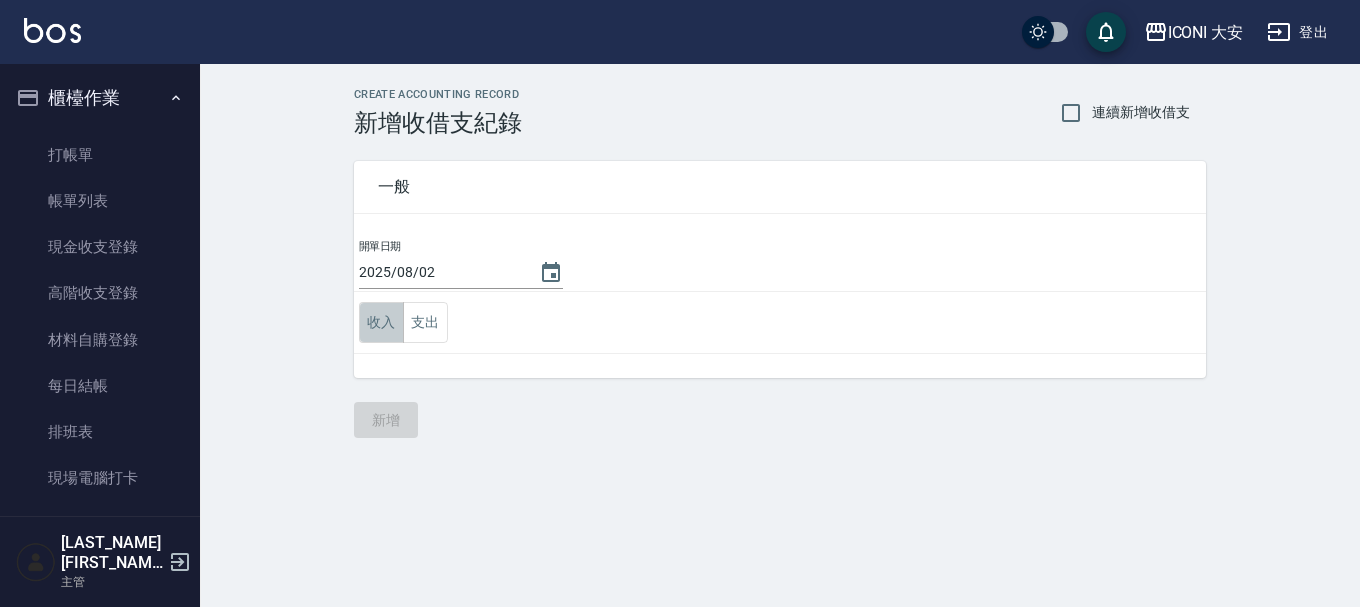 click on "收入" at bounding box center [381, 322] 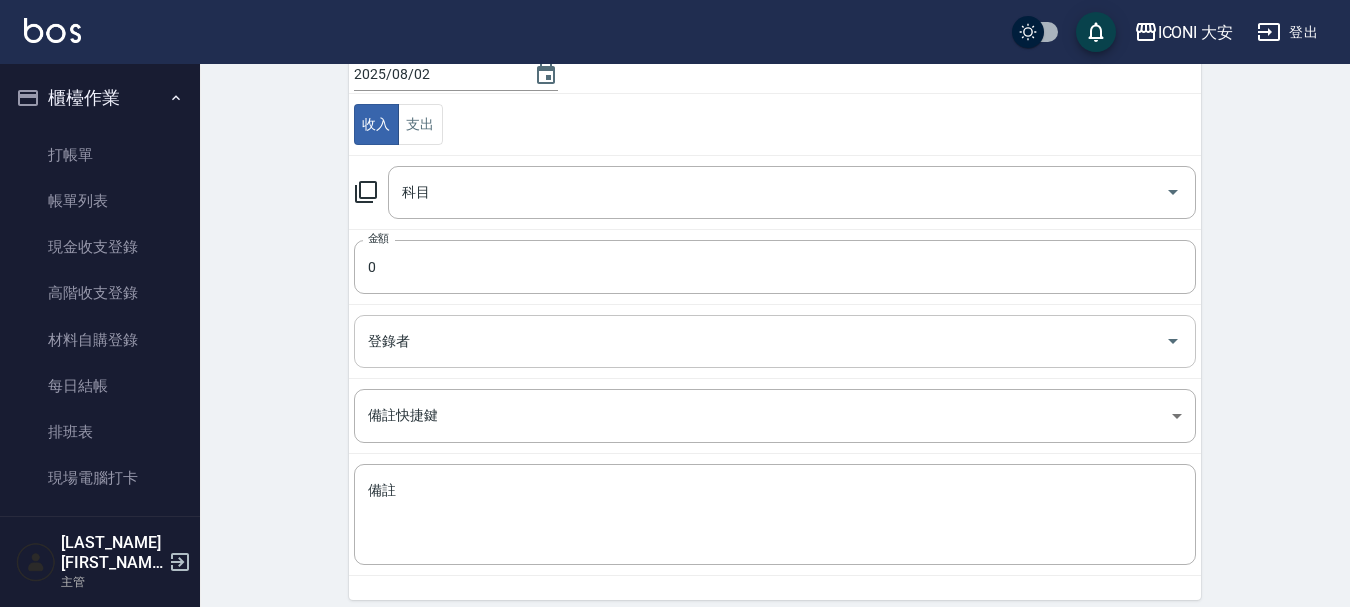 scroll, scrollTop: 200, scrollLeft: 0, axis: vertical 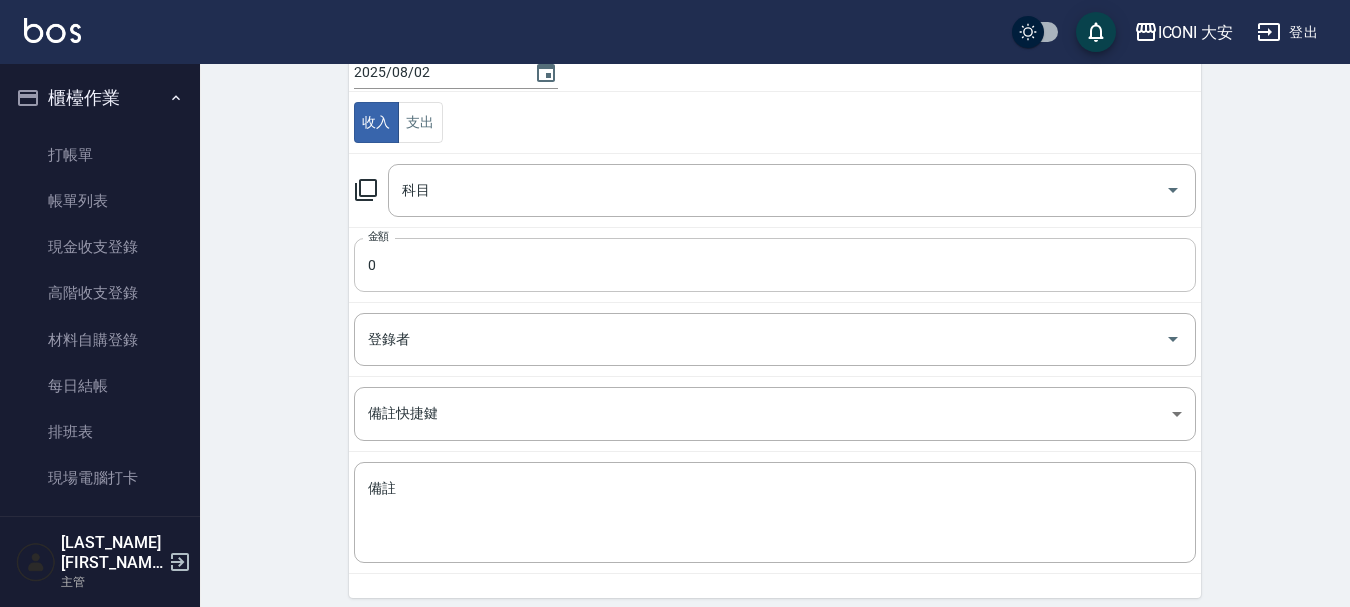 click on "0" at bounding box center [775, 265] 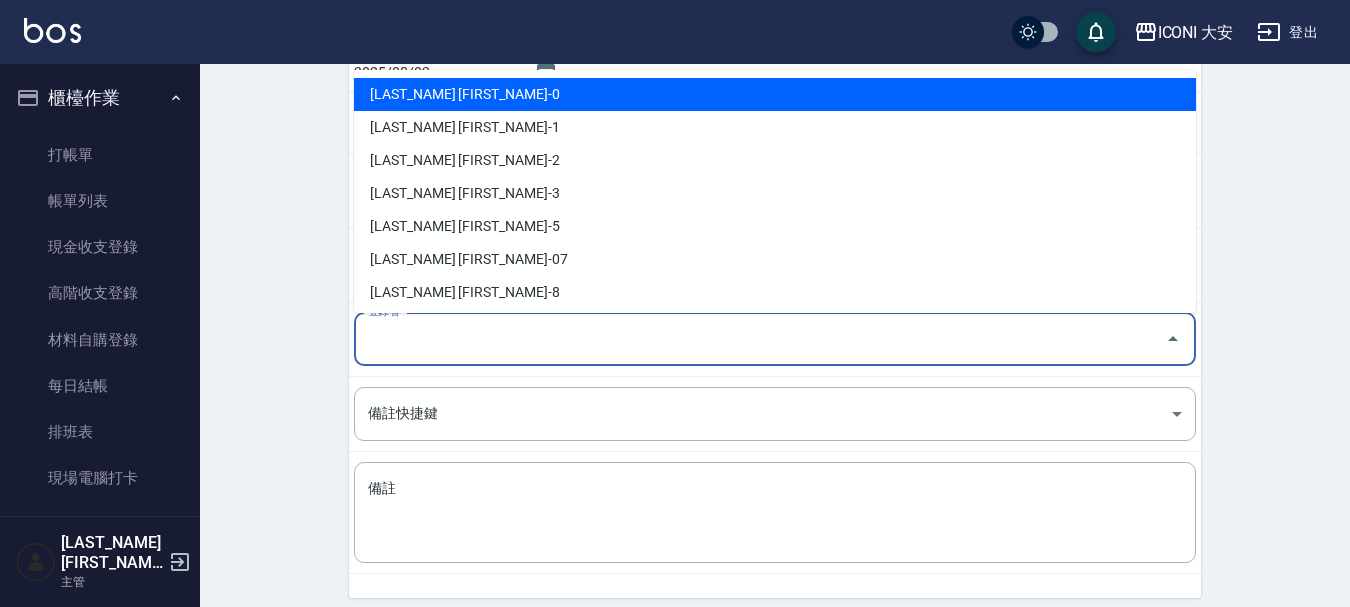 click on "登錄者" at bounding box center [760, 339] 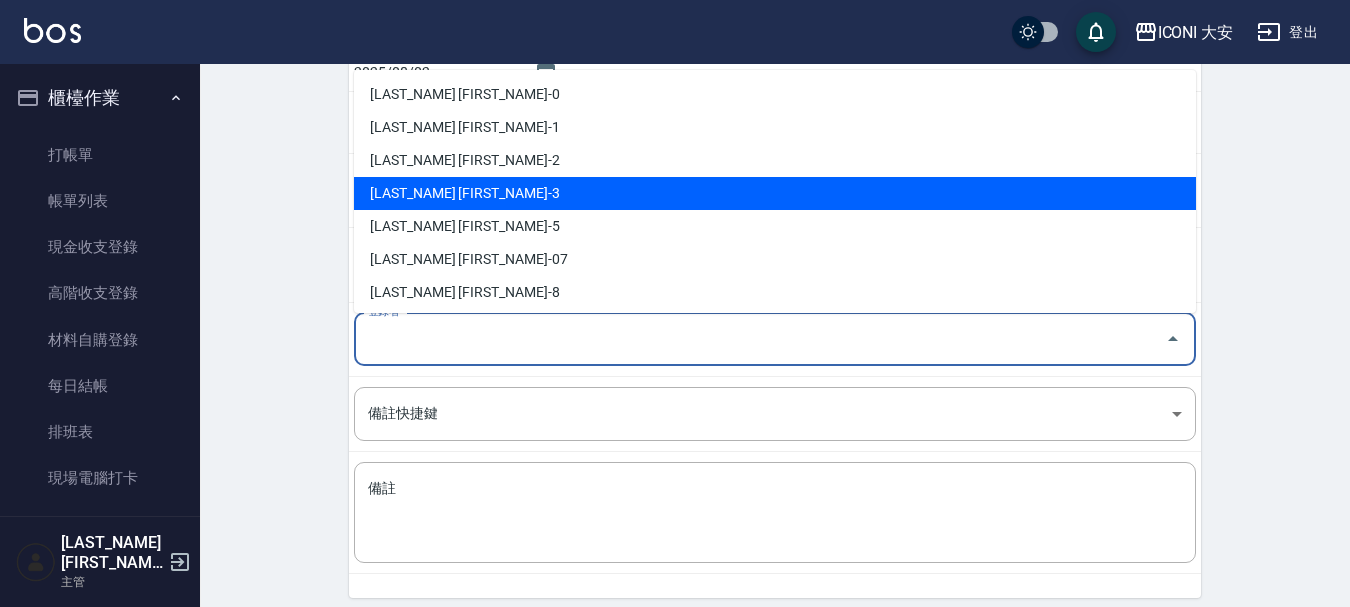 click on "[LAST_NAME] [FIRST_NAME]-3" at bounding box center (775, 193) 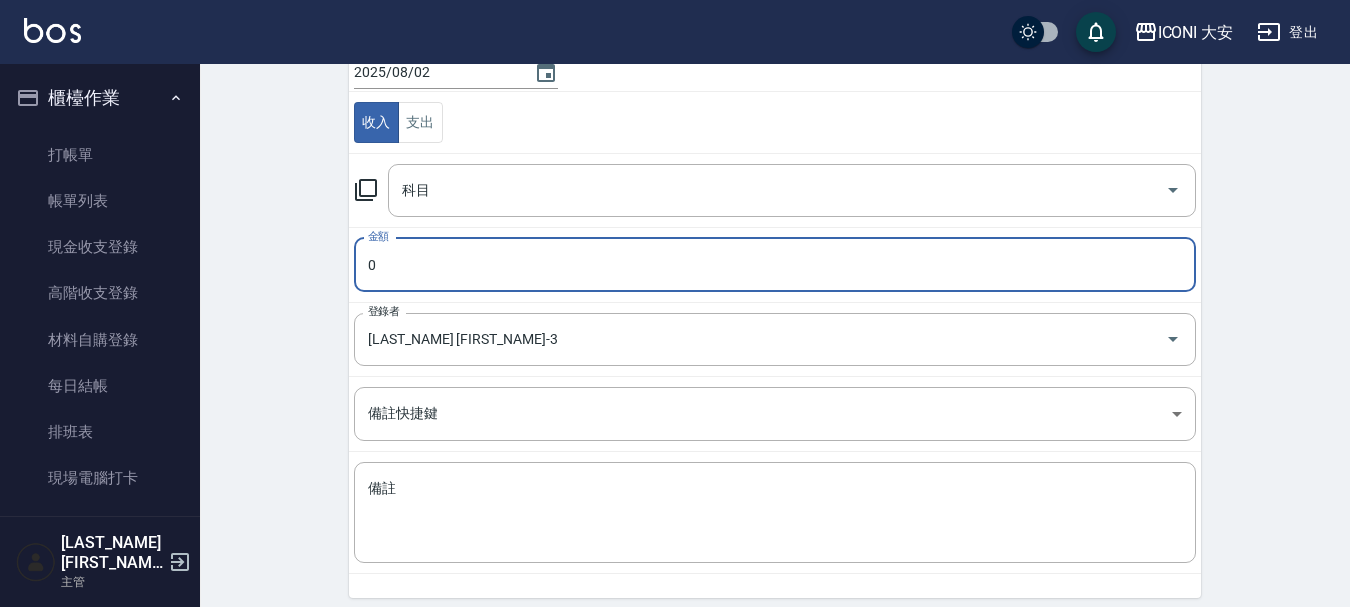 click on "0" at bounding box center (775, 265) 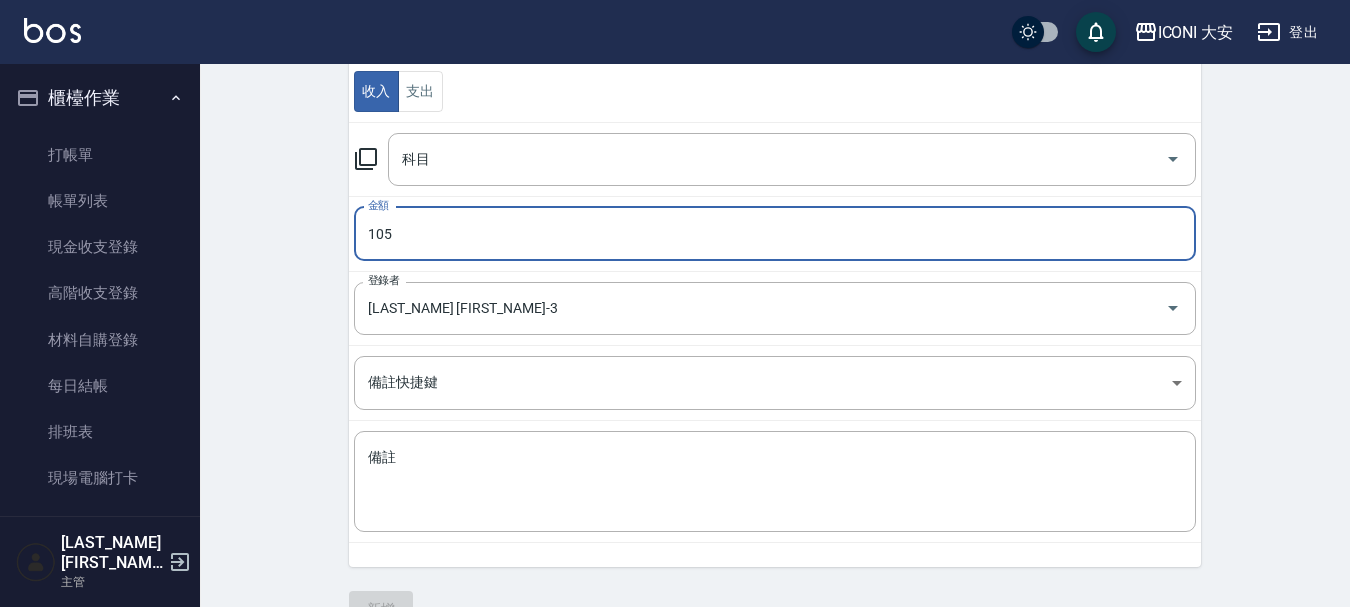scroll, scrollTop: 276, scrollLeft: 0, axis: vertical 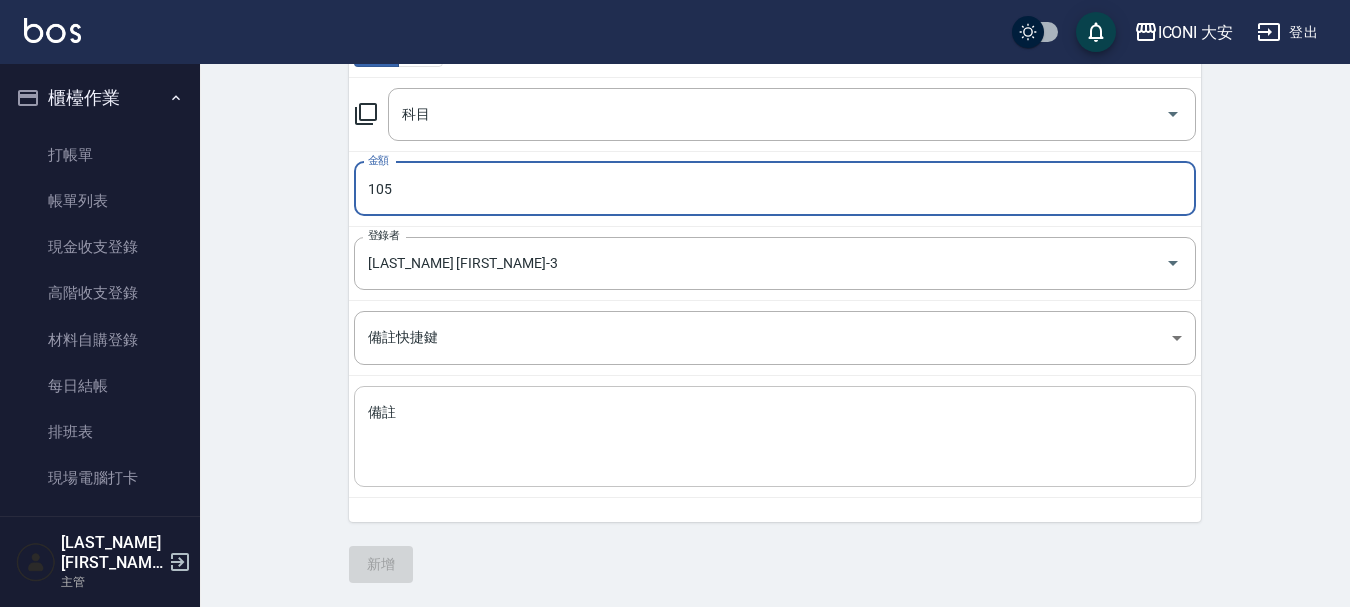 type on "105" 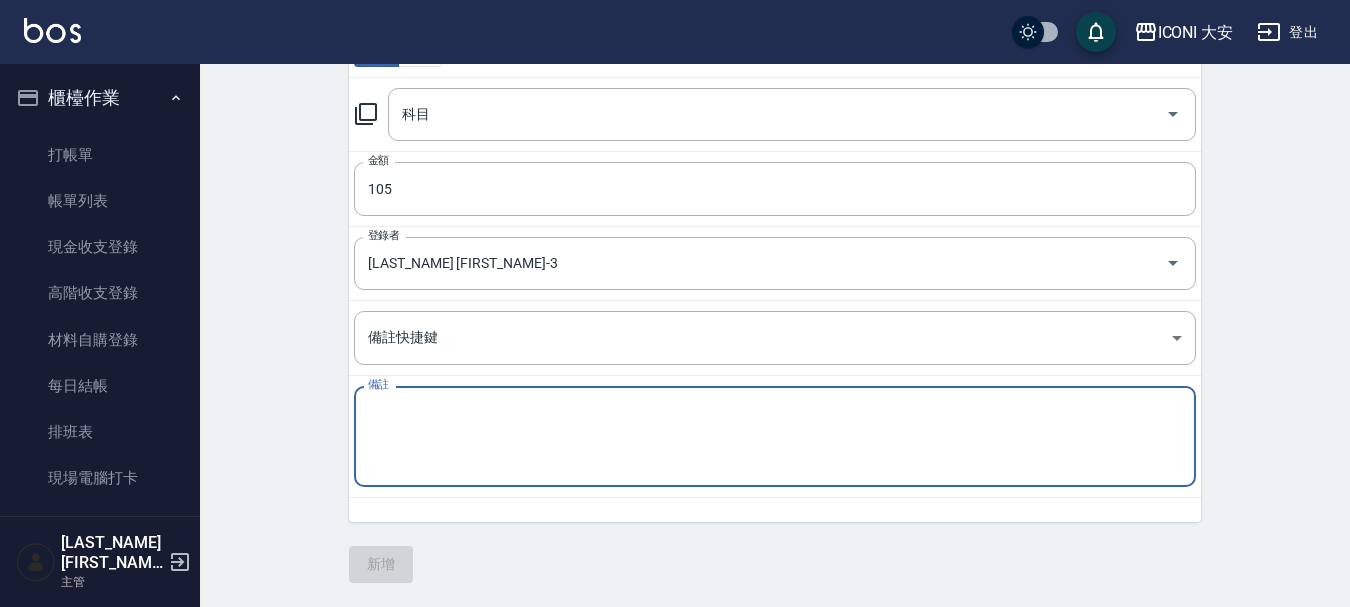click on "備註" at bounding box center (775, 437) 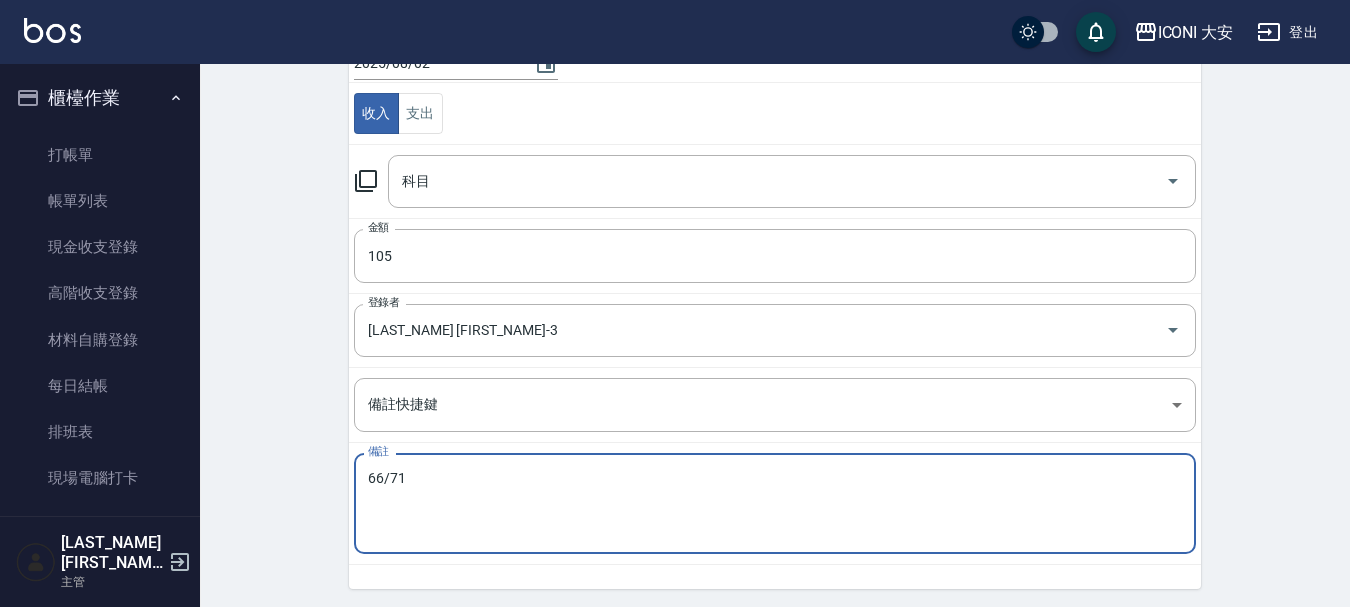 scroll, scrollTop: 76, scrollLeft: 0, axis: vertical 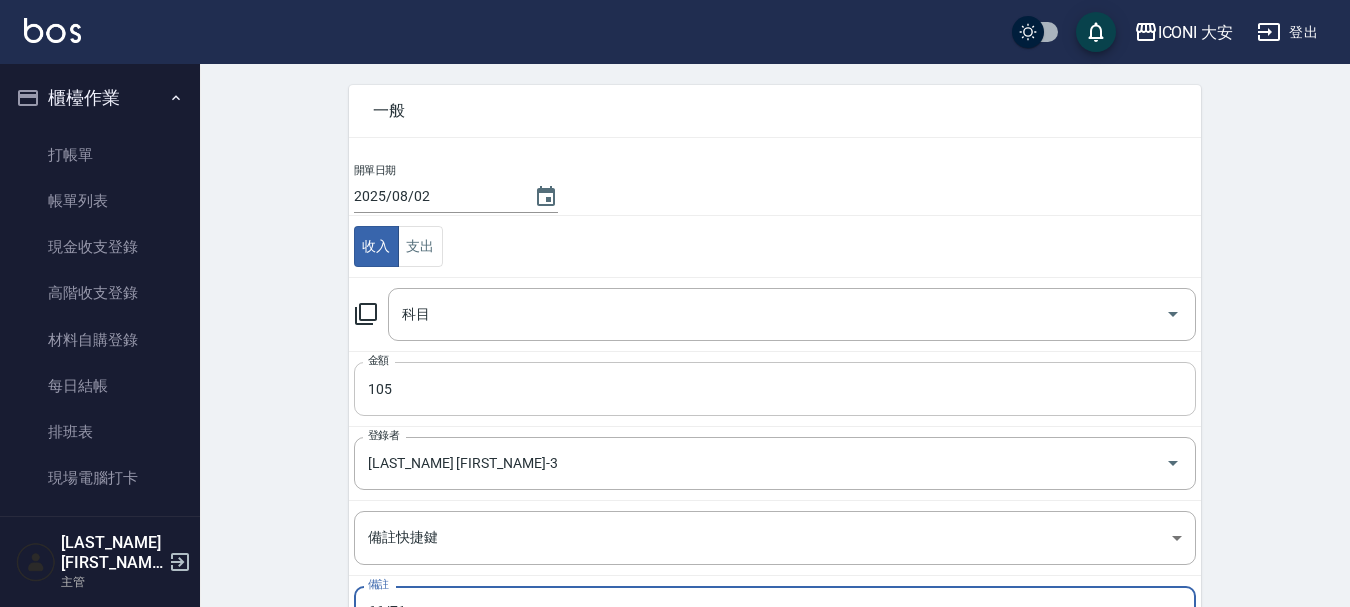type on "66/71" 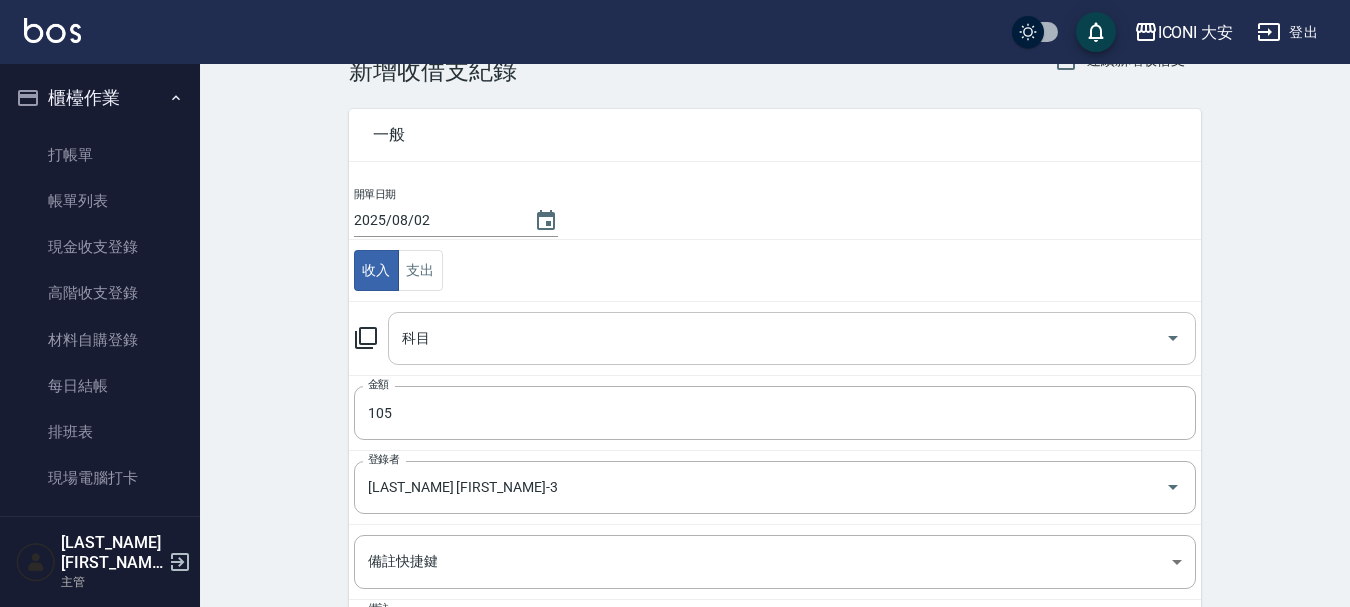 scroll, scrollTop: 100, scrollLeft: 0, axis: vertical 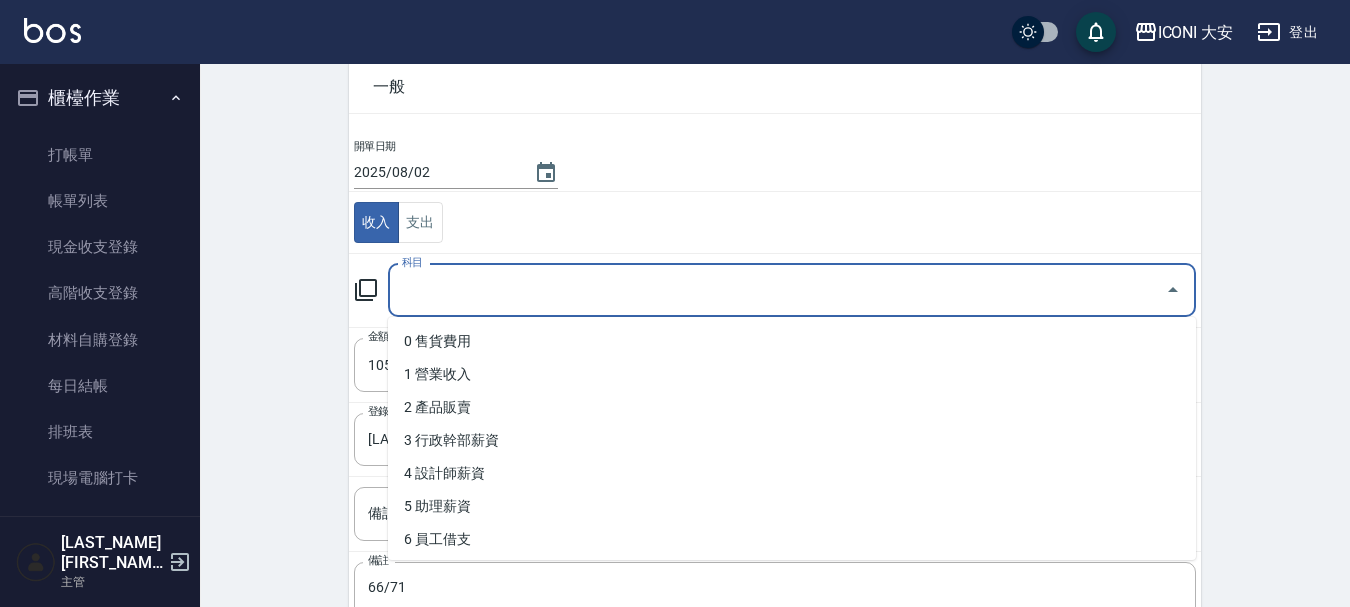 click on "科目" at bounding box center [777, 290] 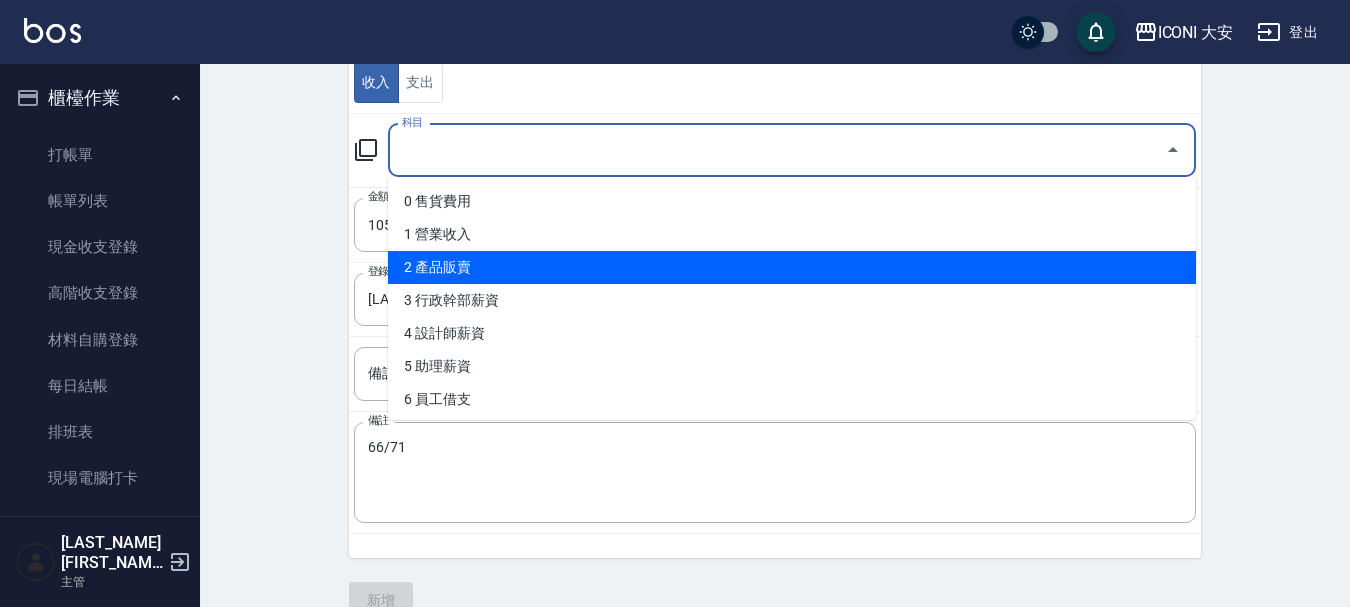 scroll, scrollTop: 276, scrollLeft: 0, axis: vertical 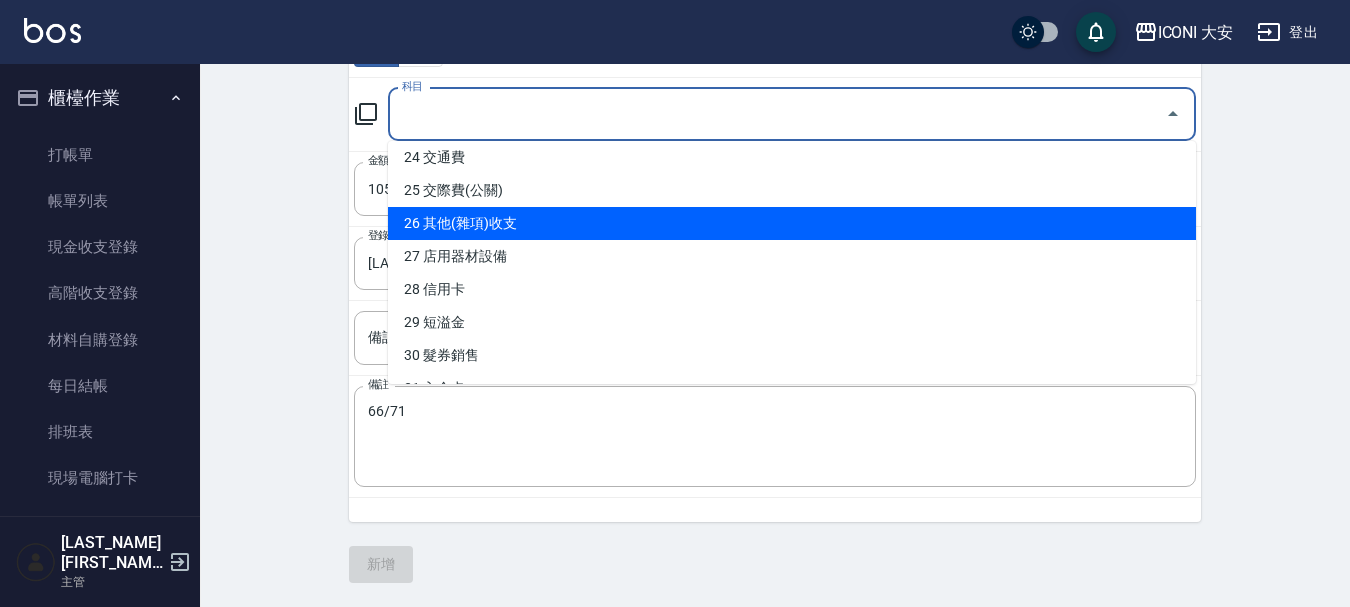 click on "26 其他(雜項)收支" at bounding box center [792, 223] 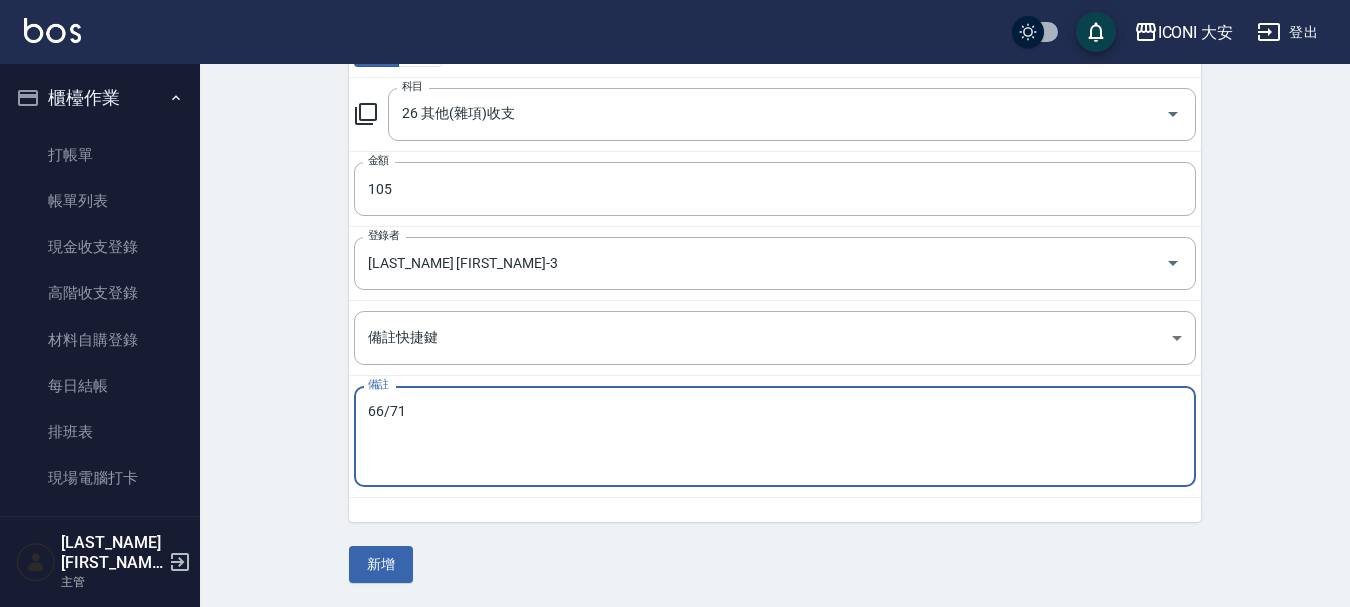 click on "66/71" at bounding box center (775, 437) 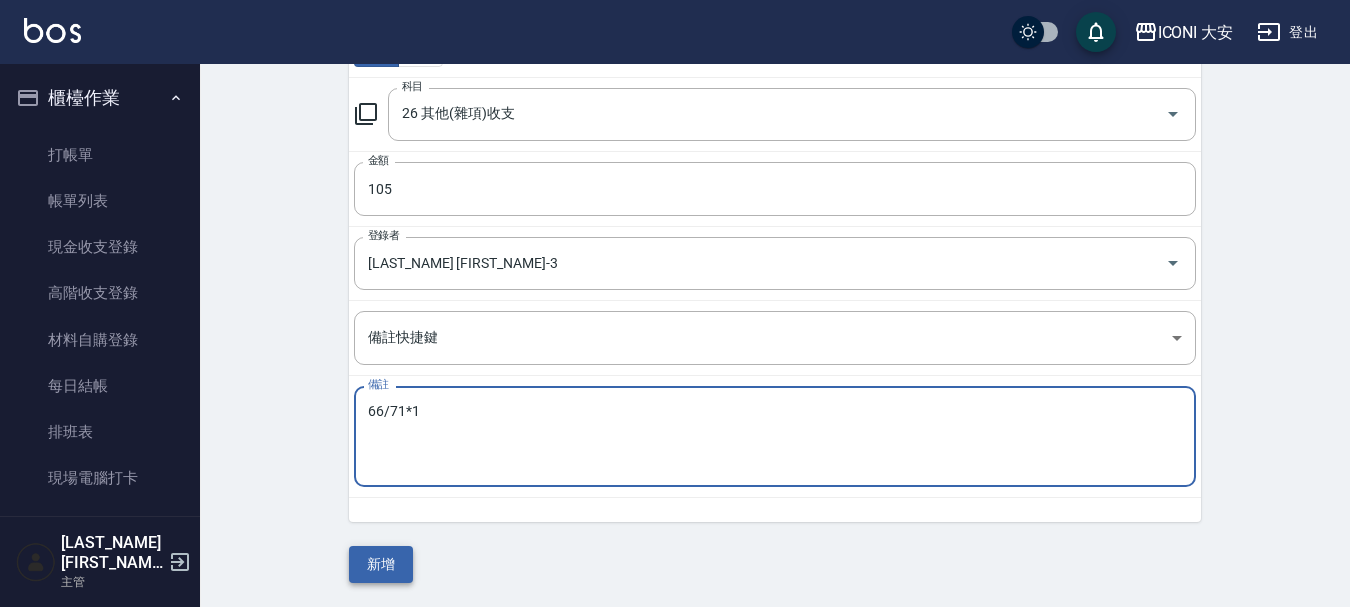 type on "66/71*1" 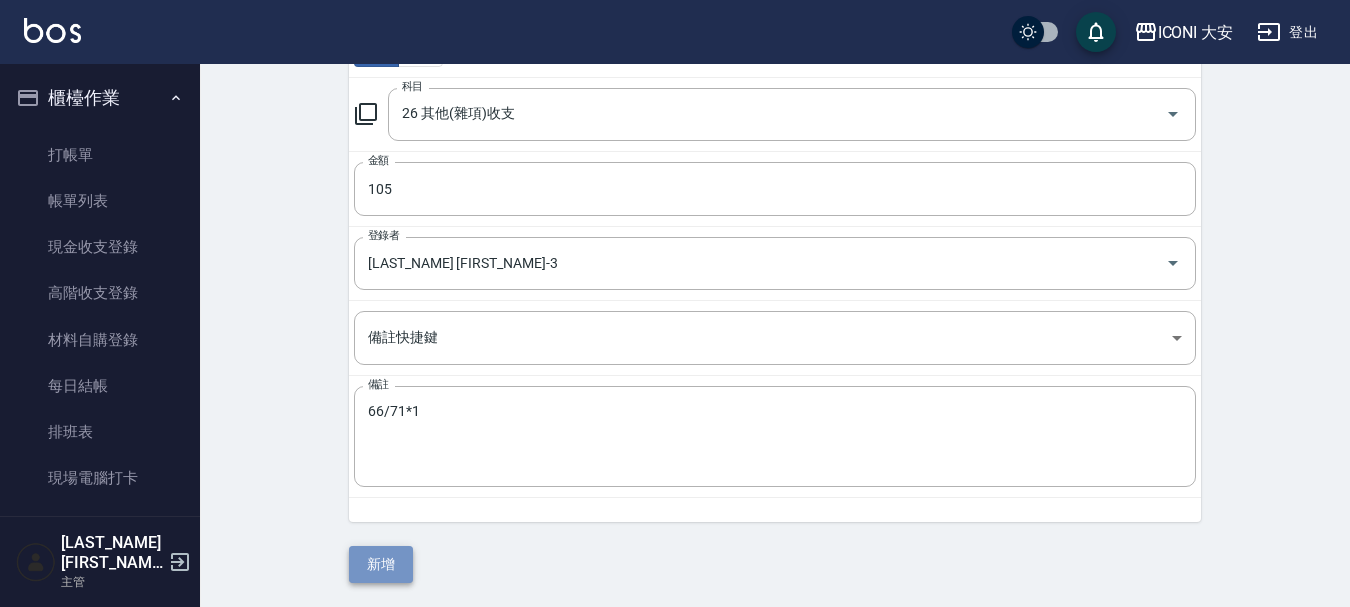 click on "新增" at bounding box center [381, 564] 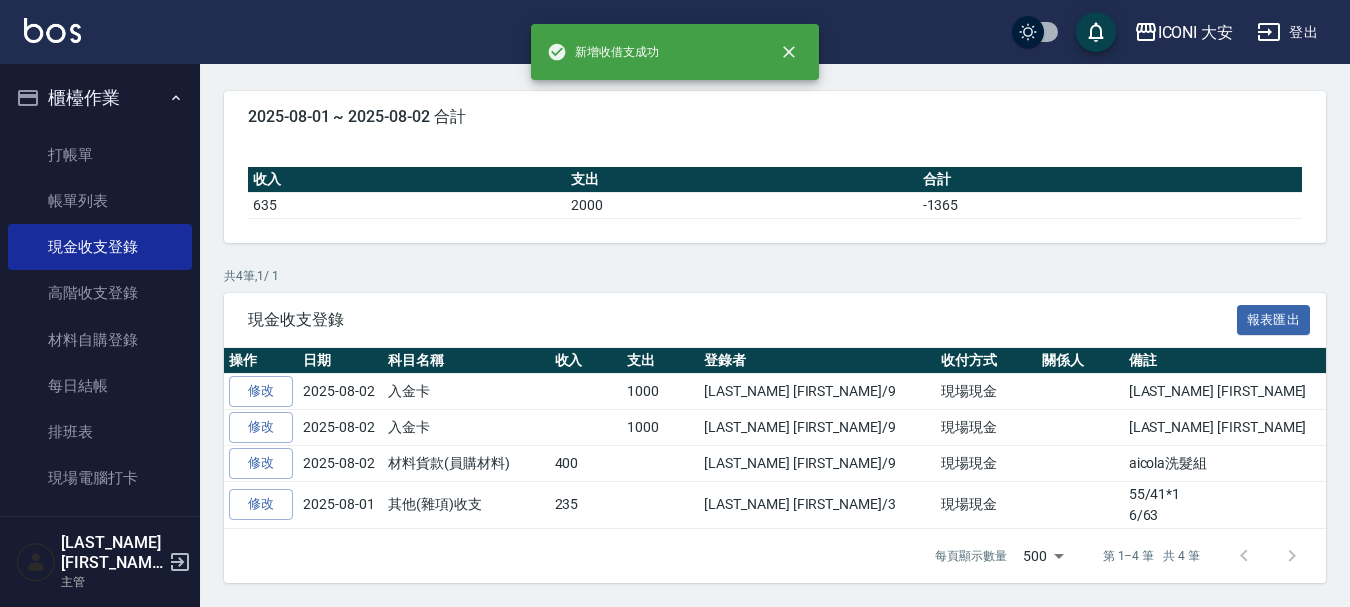 scroll, scrollTop: 0, scrollLeft: 0, axis: both 